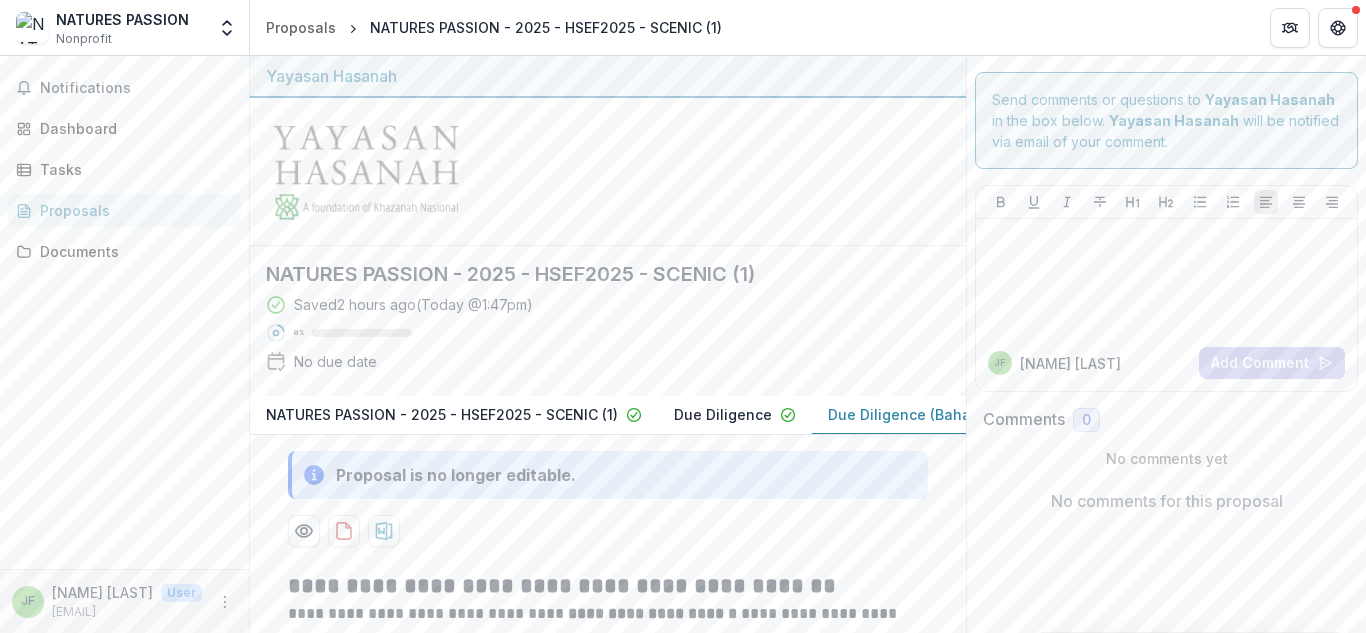scroll, scrollTop: 0, scrollLeft: 0, axis: both 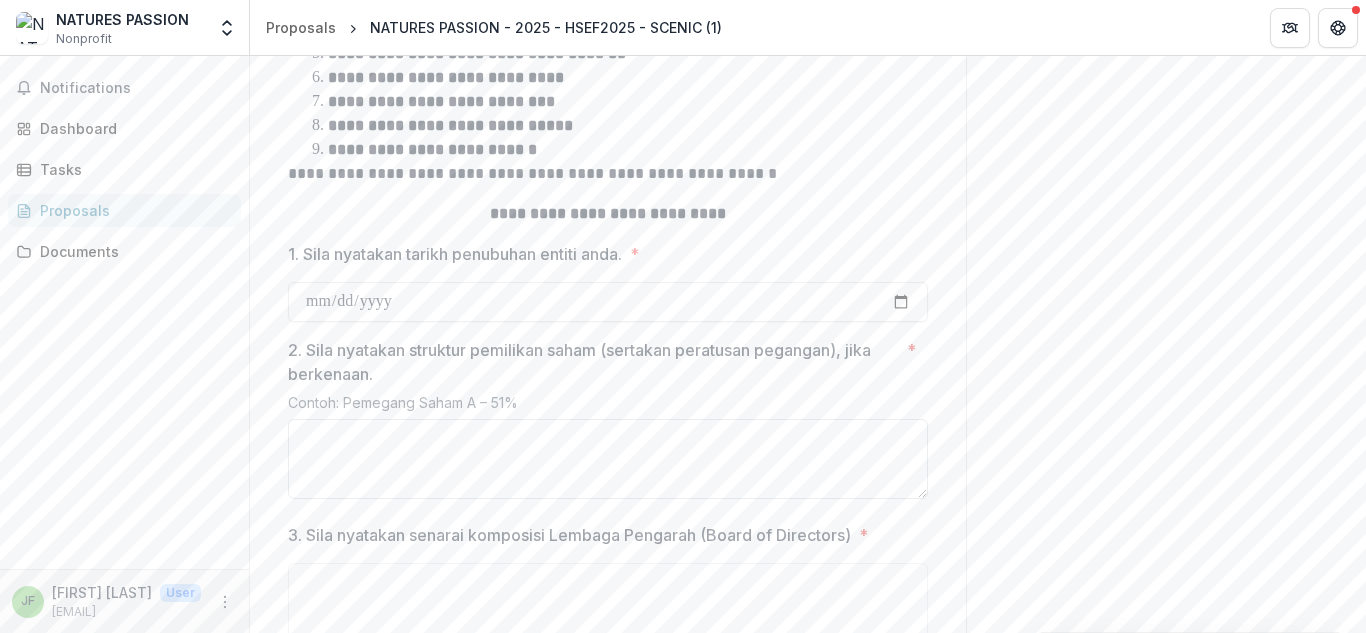 click on "2. Sila nyatakan struktur pemilikan saham (sertakan peratusan pegangan), jika berkenaan. *" at bounding box center (608, 459) 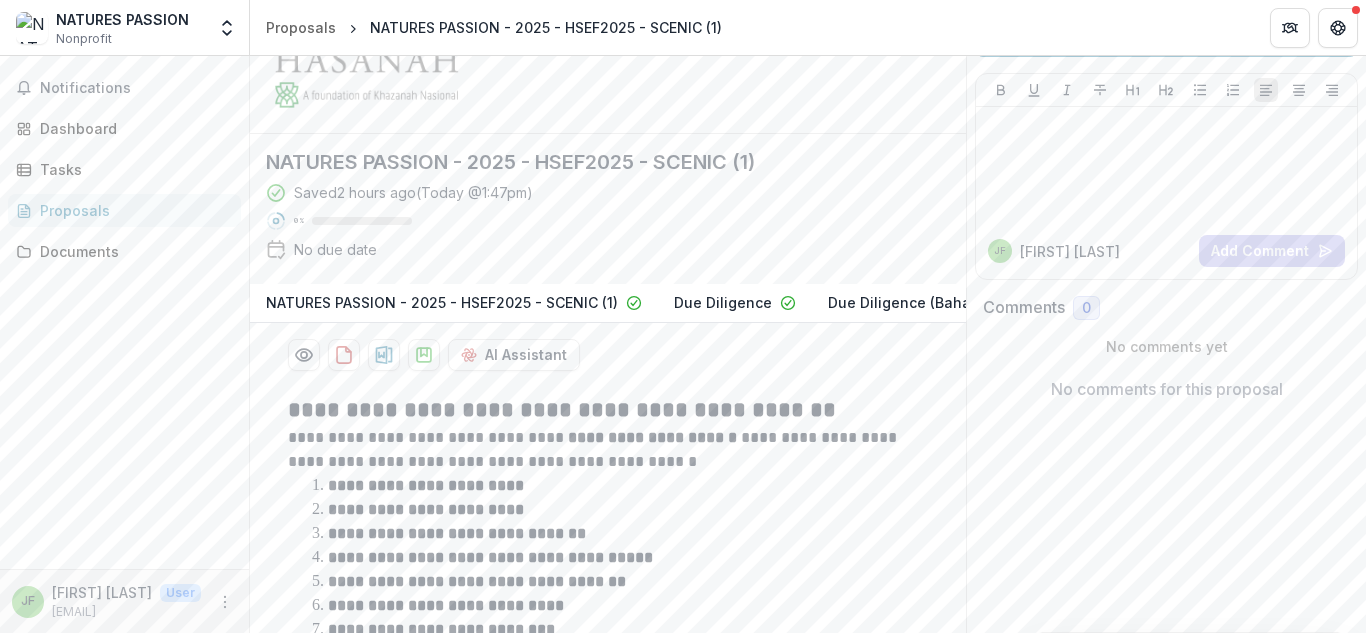 scroll, scrollTop: 99, scrollLeft: 0, axis: vertical 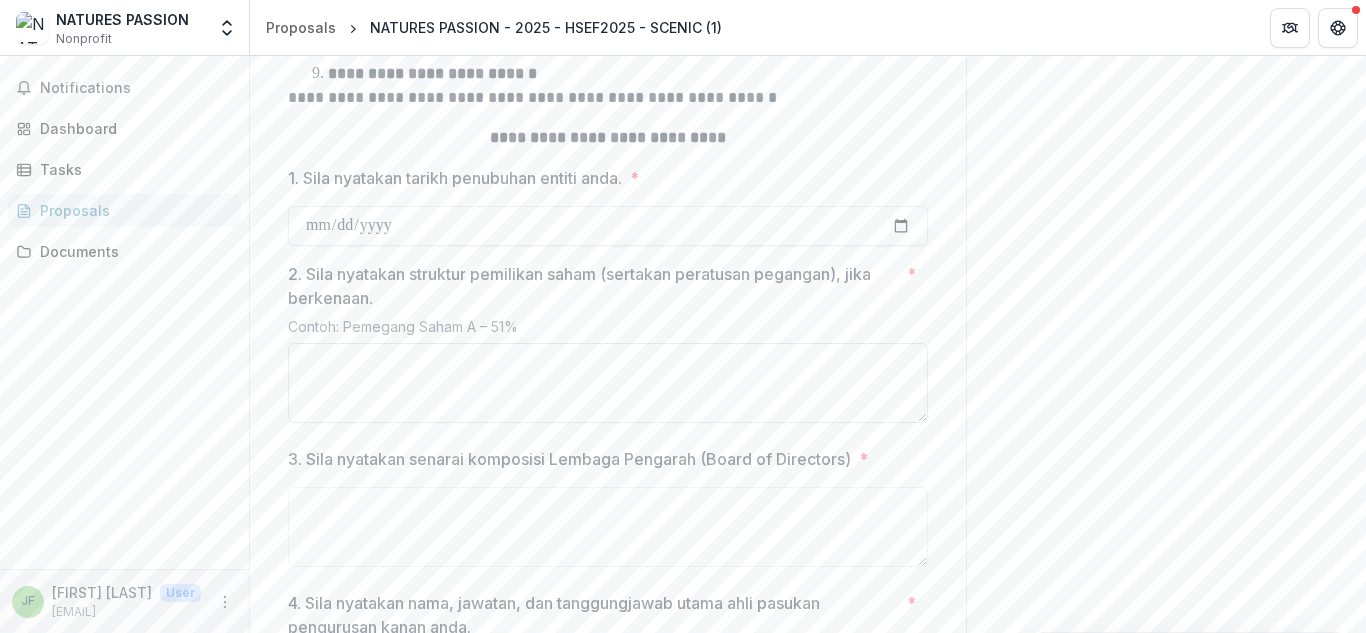click on "2. Sila nyatakan struktur pemilikan saham (sertakan peratusan pegangan), jika berkenaan. *" at bounding box center [608, 383] 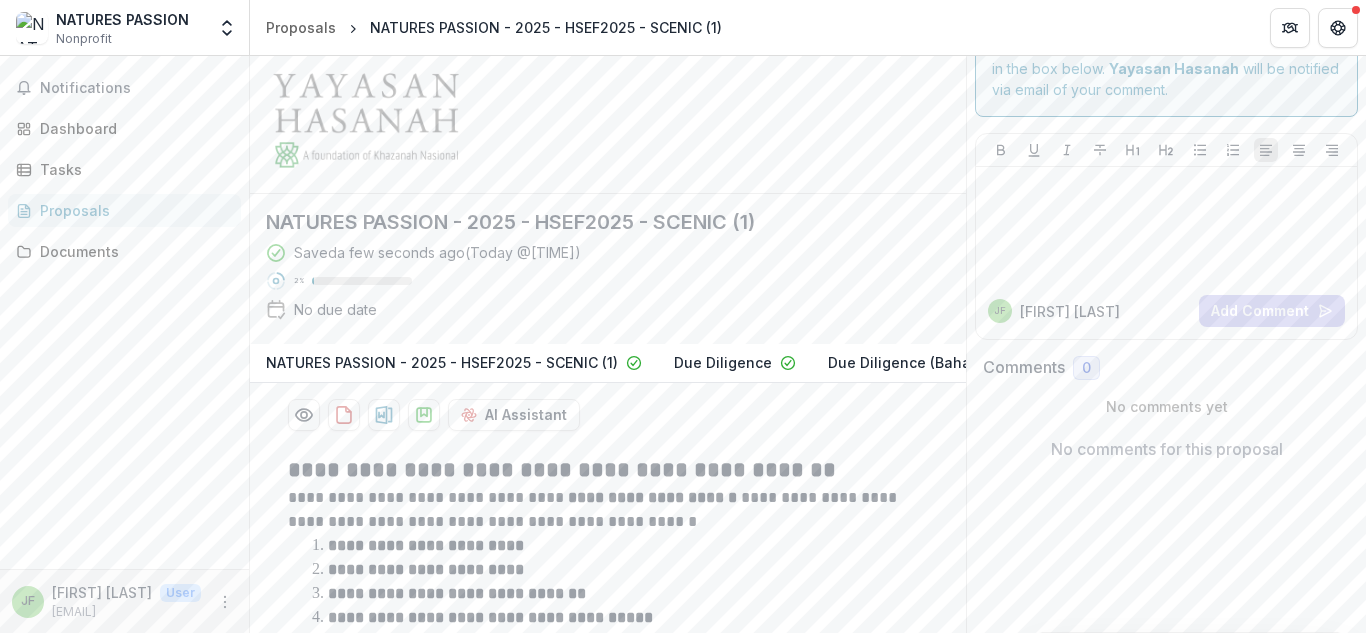 scroll, scrollTop: 13, scrollLeft: 0, axis: vertical 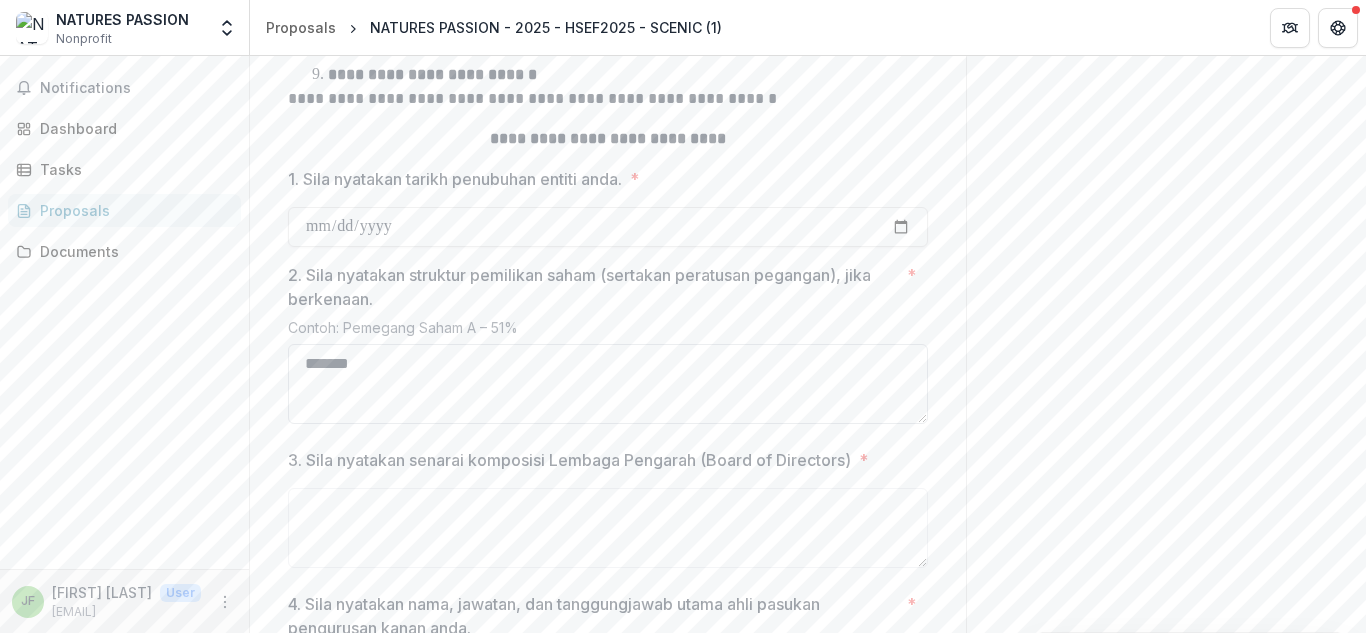 click on "******" at bounding box center [608, 384] 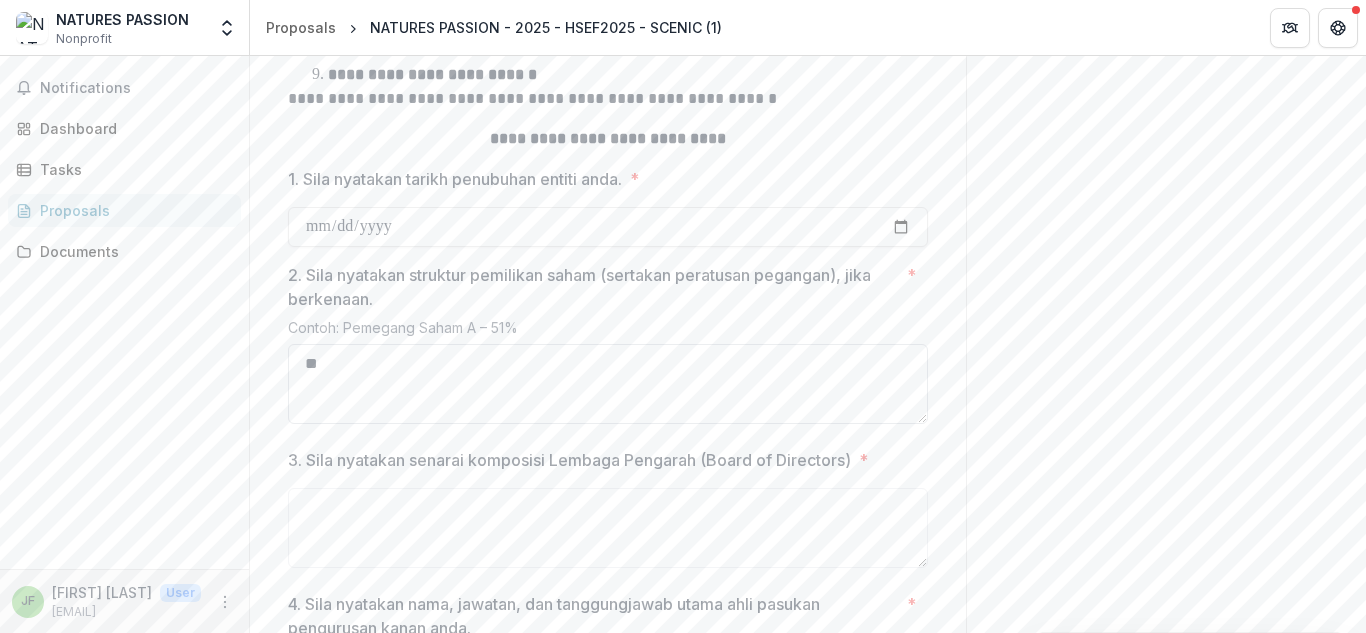 type on "*" 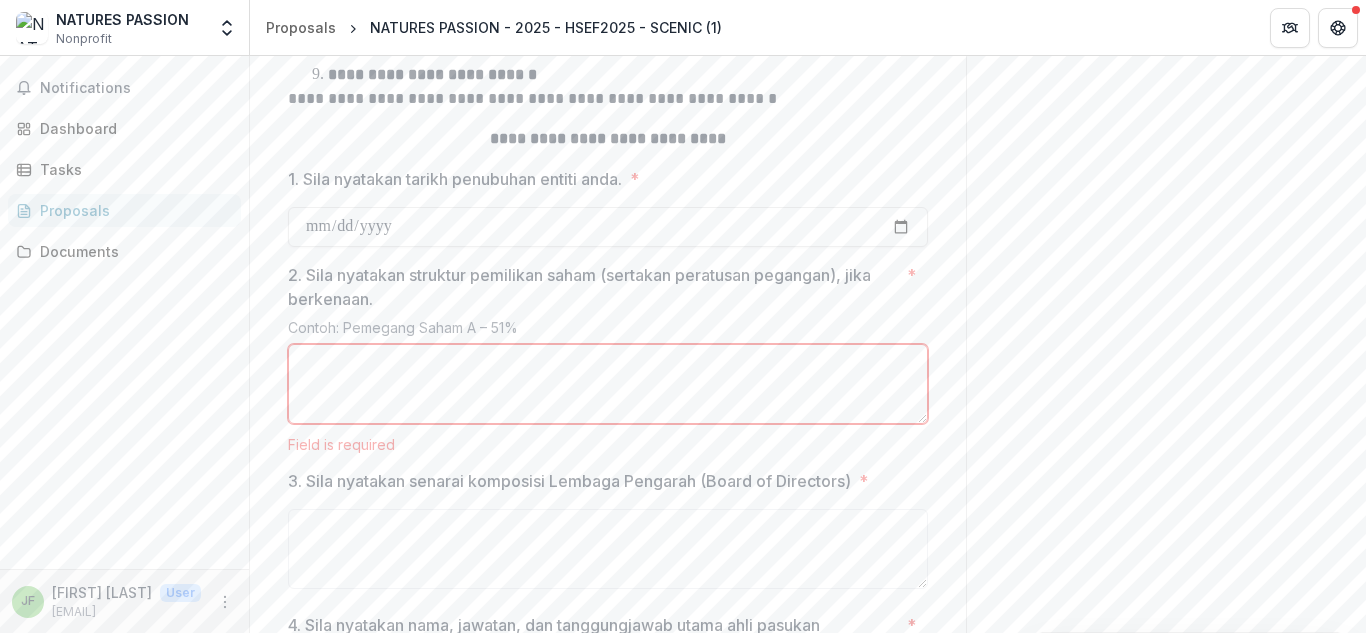 click on "2. Sila nyatakan struktur pemilikan saham (sertakan peratusan pegangan), jika berkenaan. *" at bounding box center [608, 384] 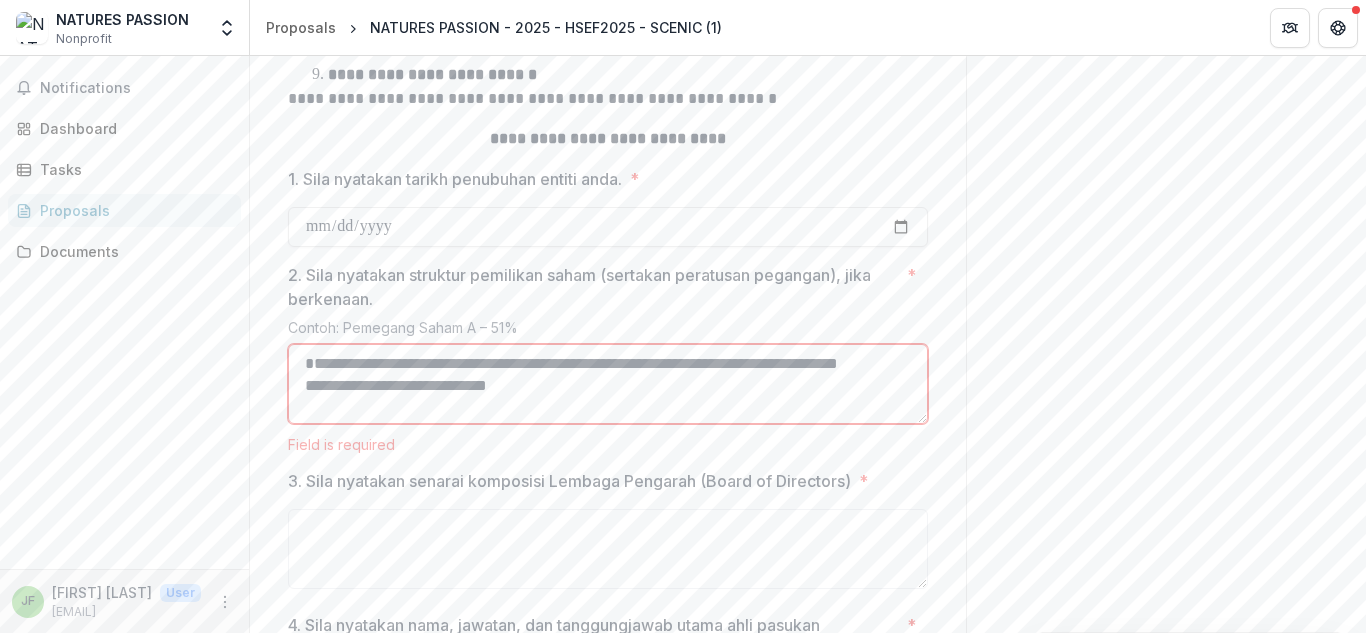 click on "**********" at bounding box center (608, 384) 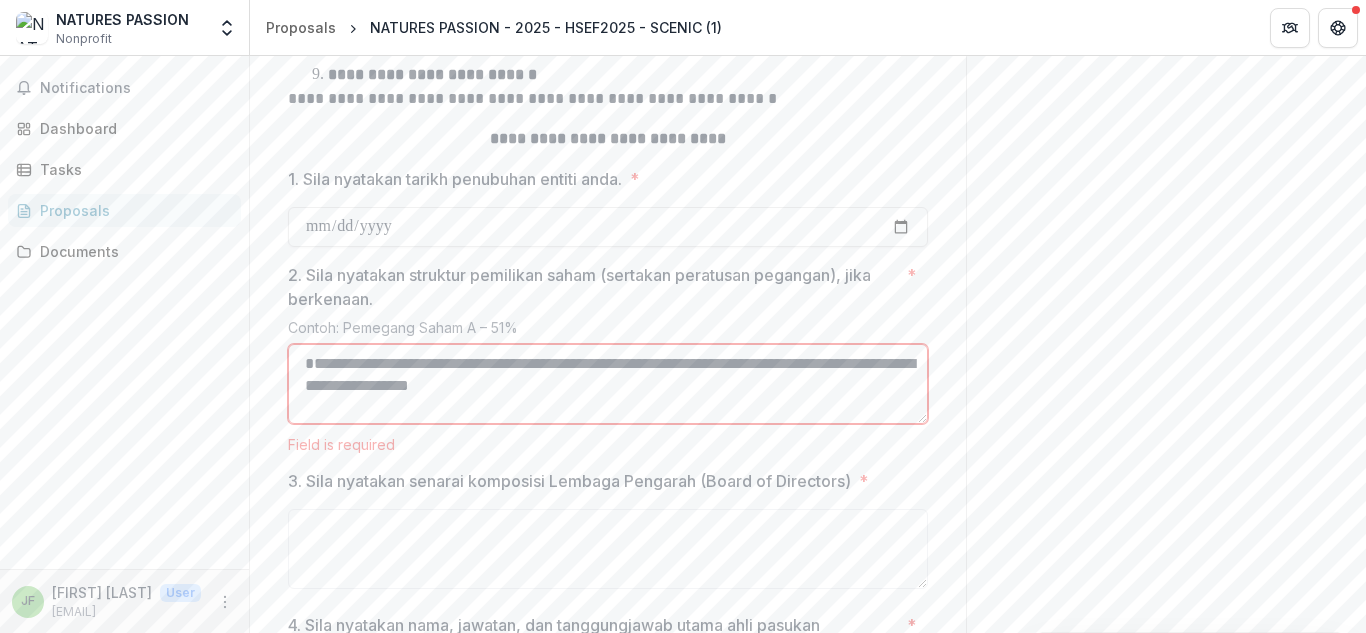 click on "**********" at bounding box center [608, 384] 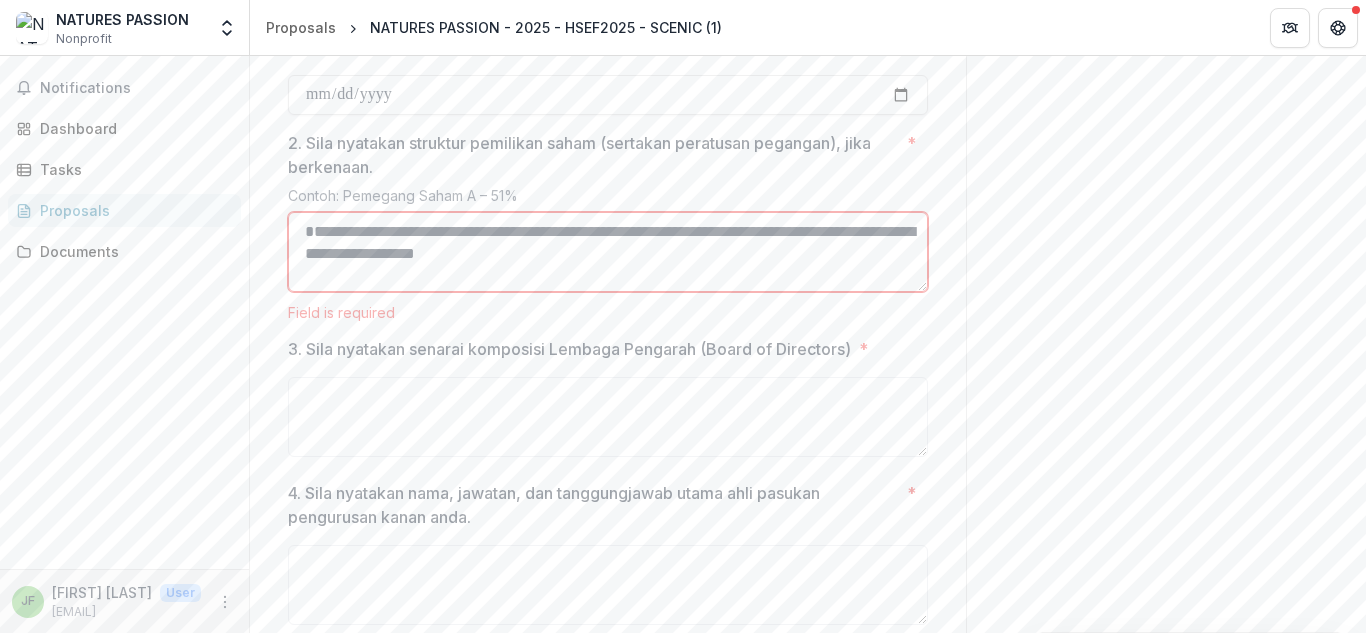 scroll, scrollTop: 866, scrollLeft: 0, axis: vertical 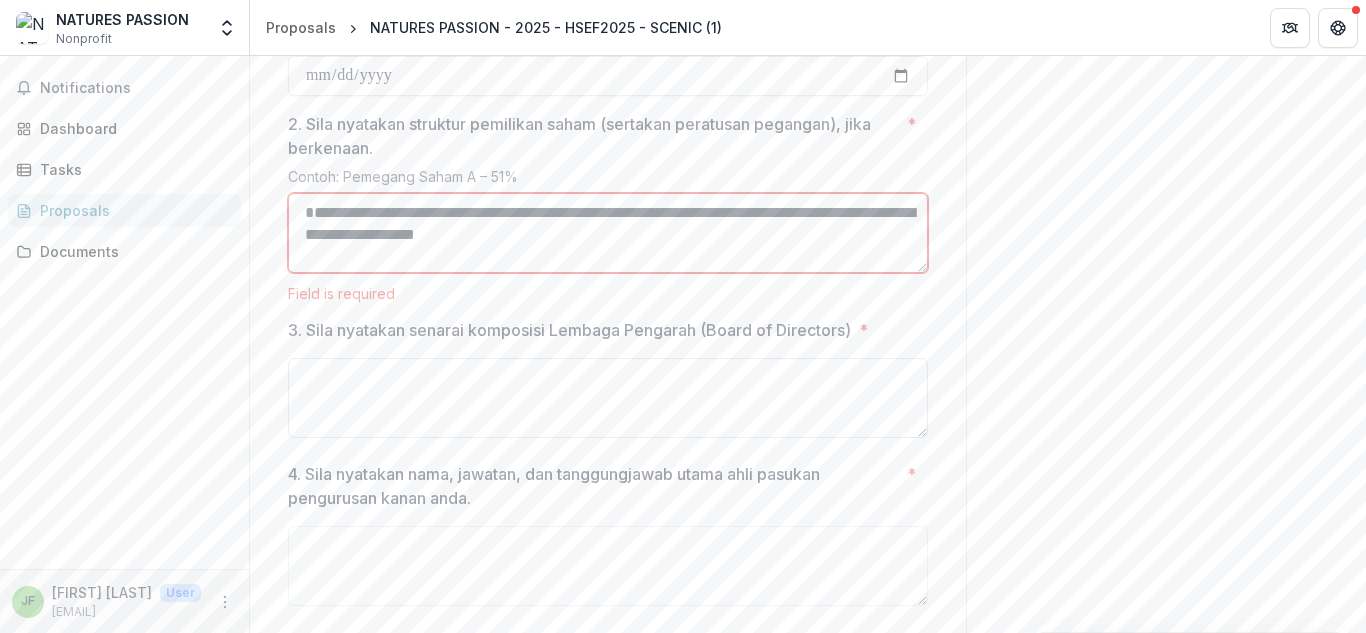 type on "**********" 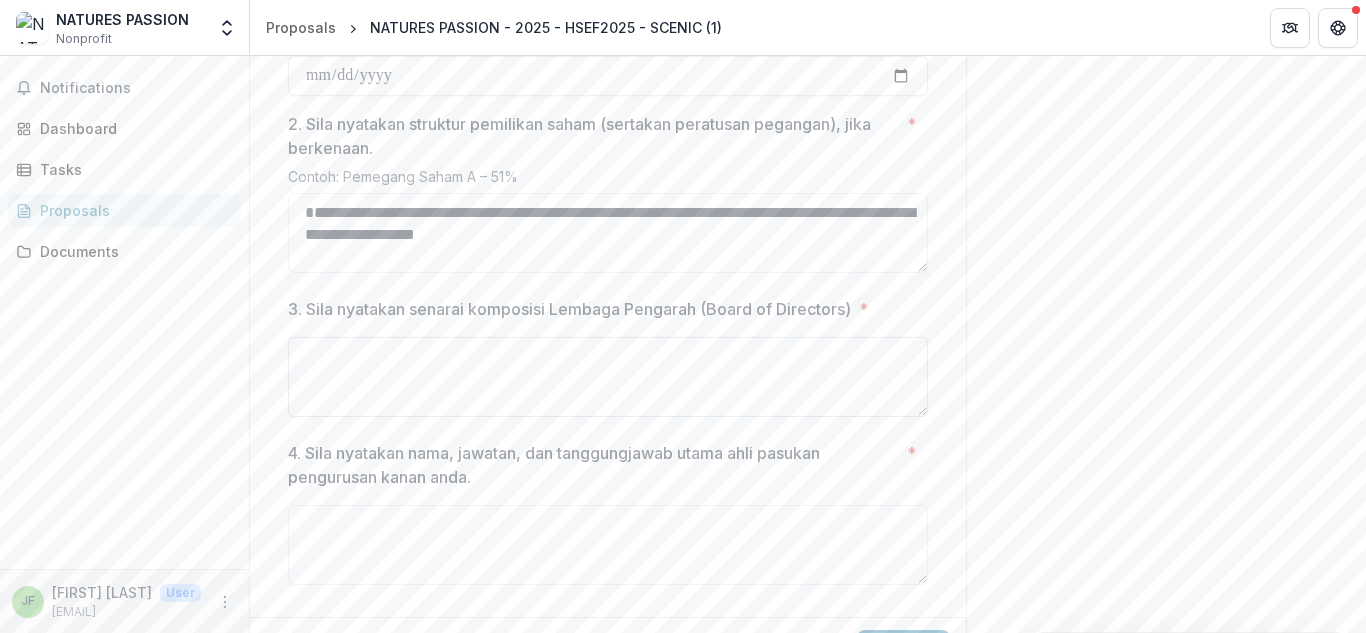 click on "3. Sila nyatakan senarai komposisi Lembaga Pengarah (Board of Directors) *" at bounding box center [608, 377] 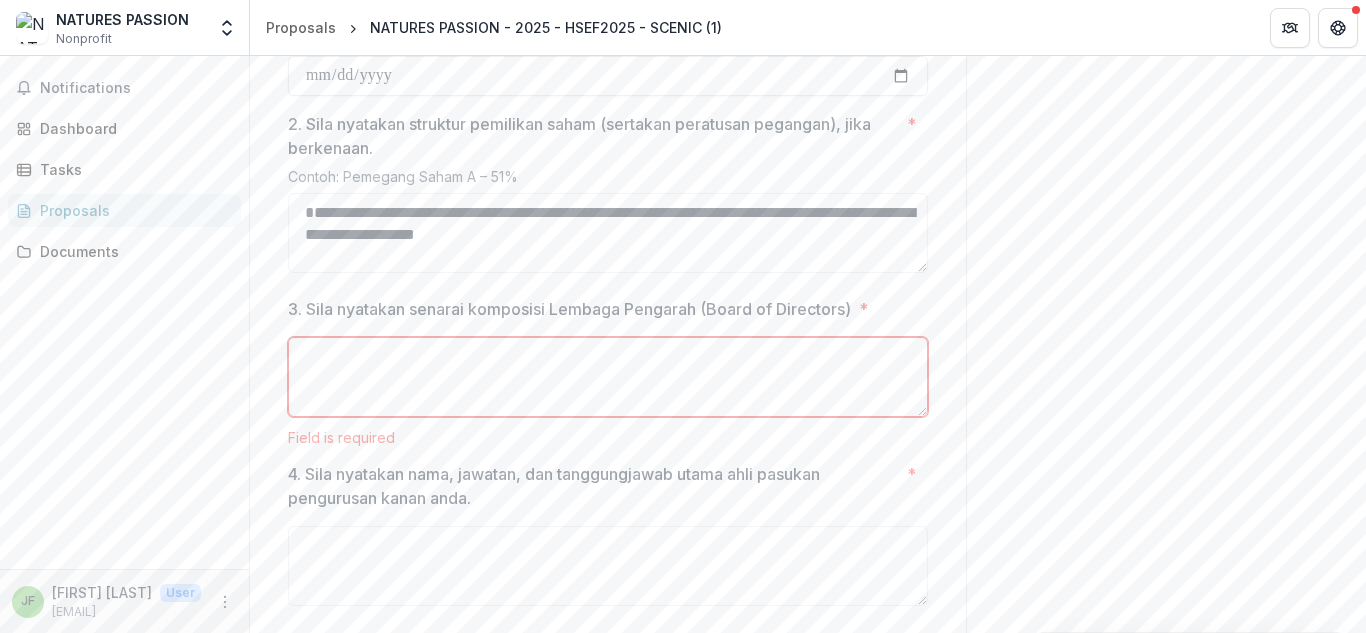 click on "3. Sila nyatakan senarai komposisi Lembaga Pengarah (Board of Directors) *" at bounding box center (608, 377) 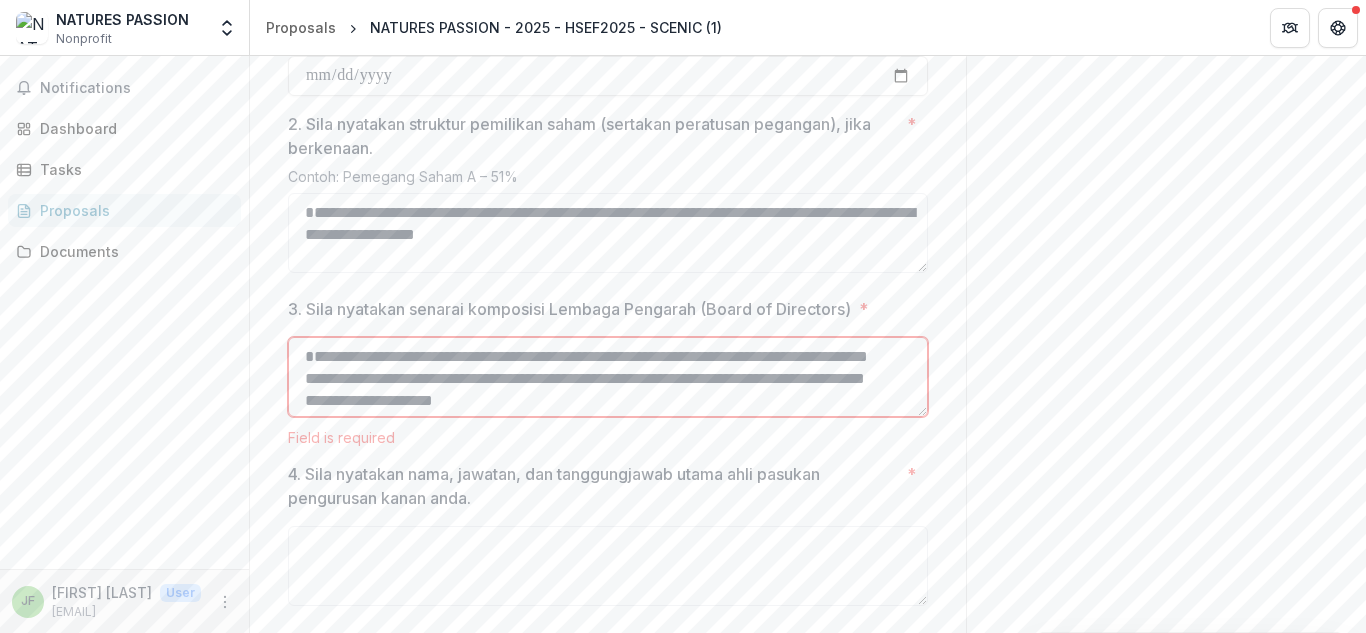 scroll, scrollTop: 39, scrollLeft: 0, axis: vertical 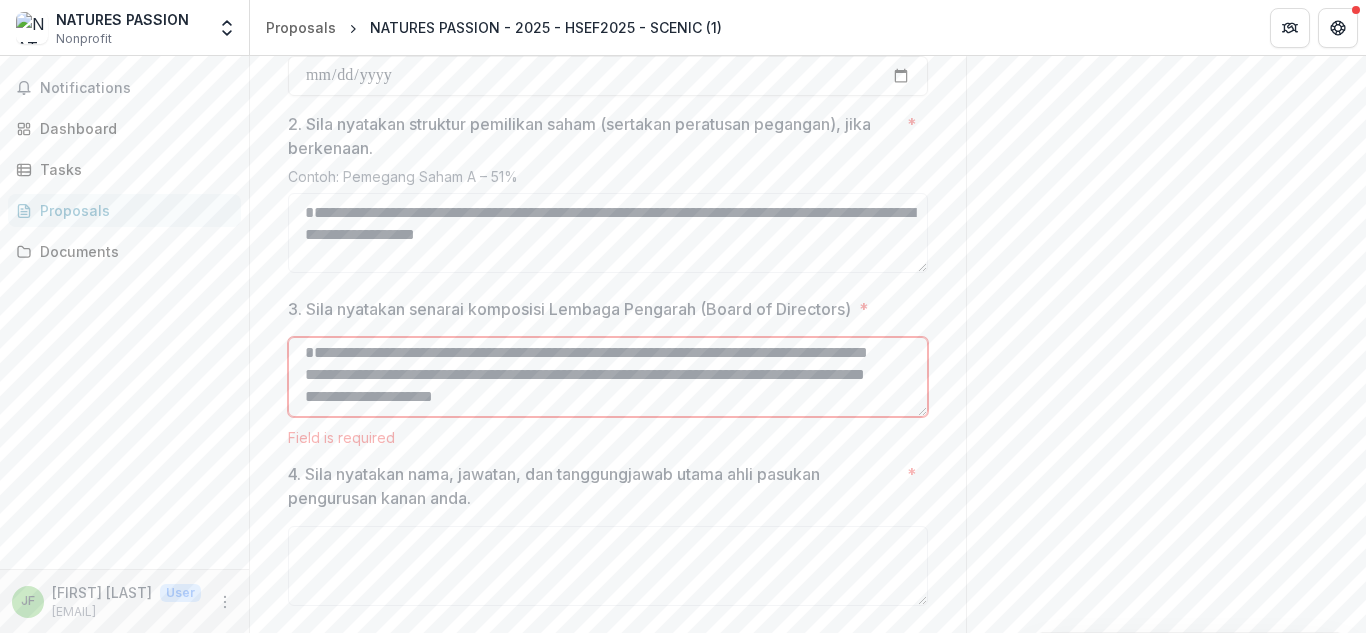 click on "**********" at bounding box center (608, 377) 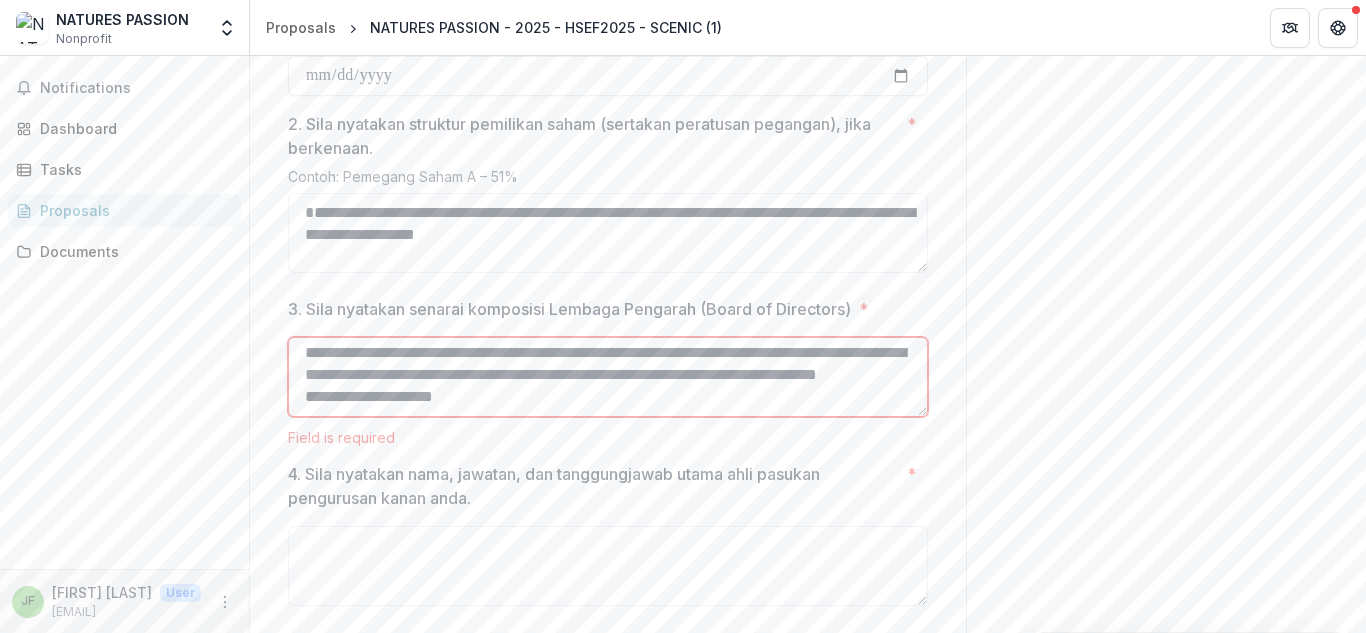 scroll, scrollTop: 0, scrollLeft: 0, axis: both 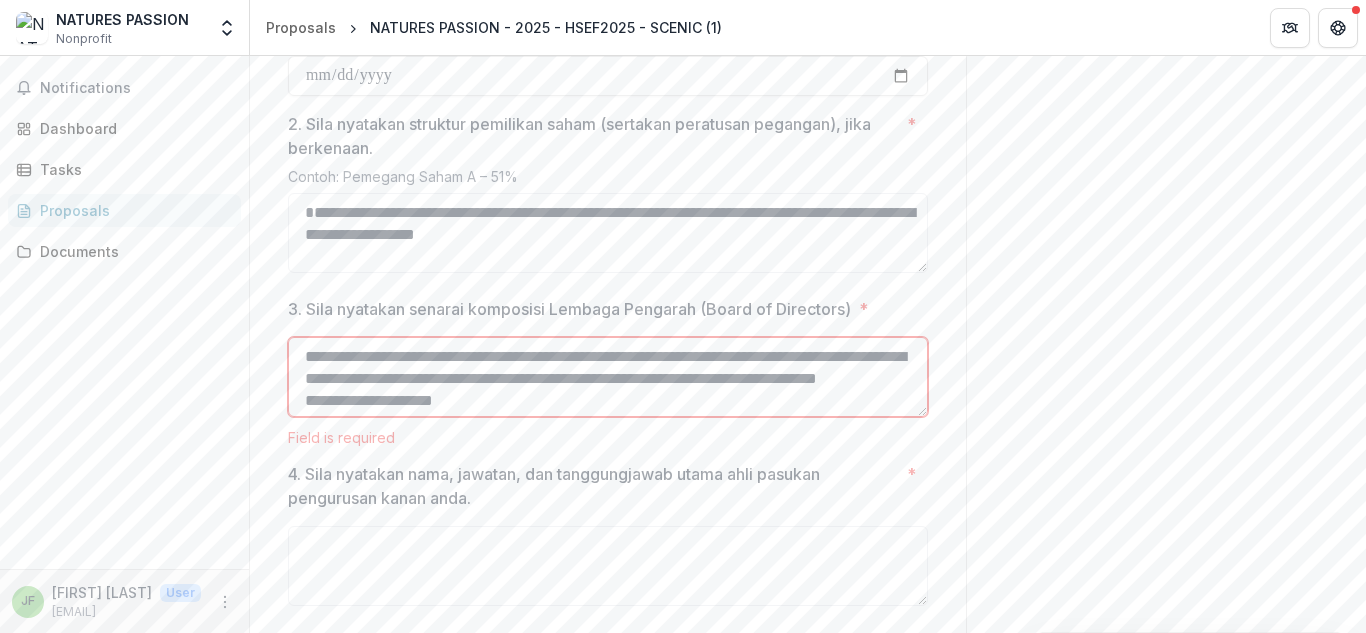 click on "**********" at bounding box center (608, 377) 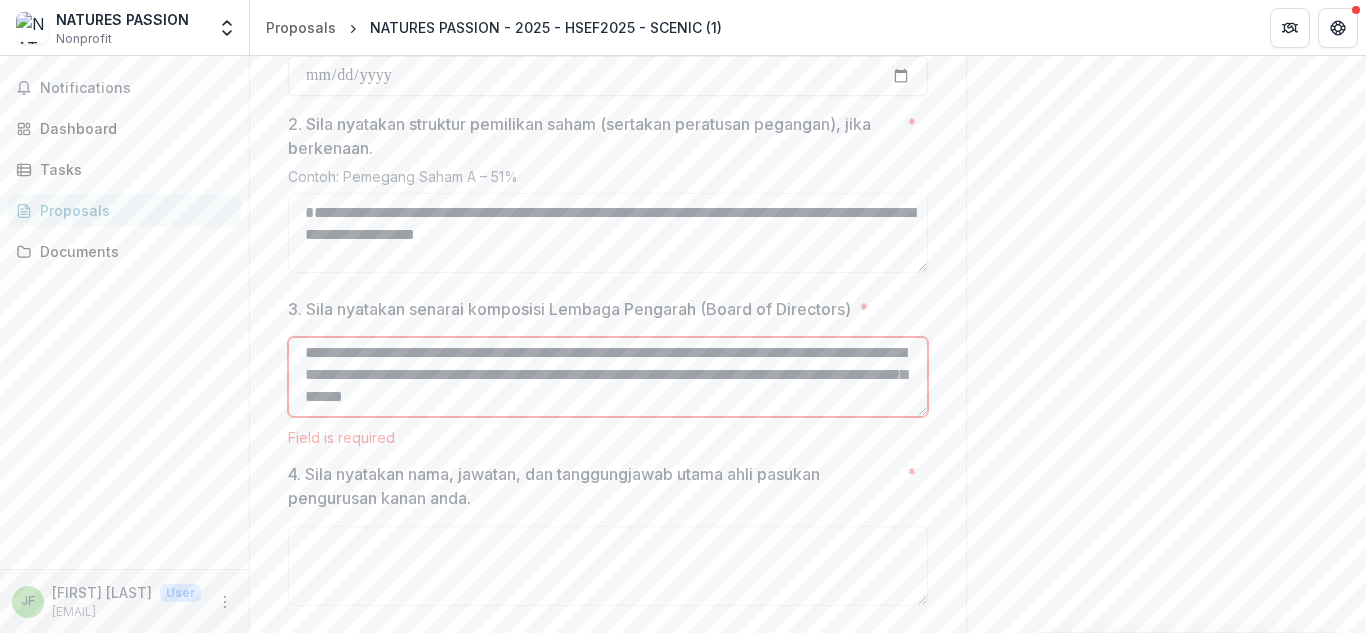 scroll, scrollTop: 0, scrollLeft: 0, axis: both 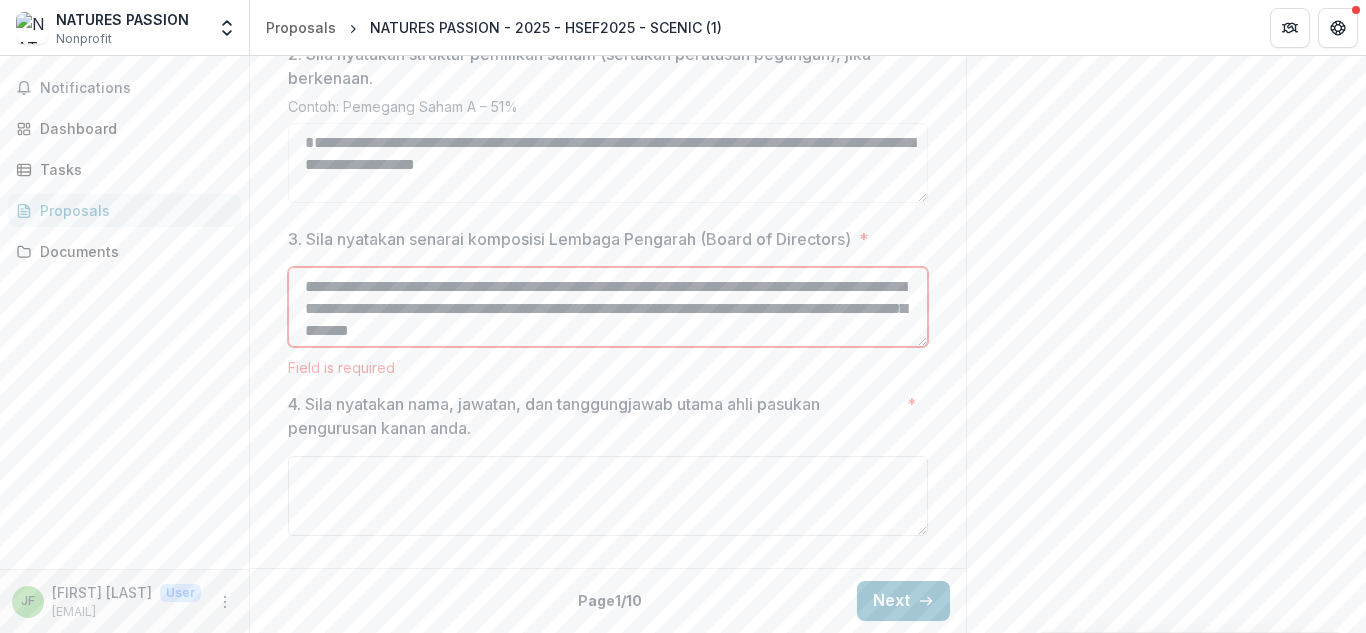 type on "**********" 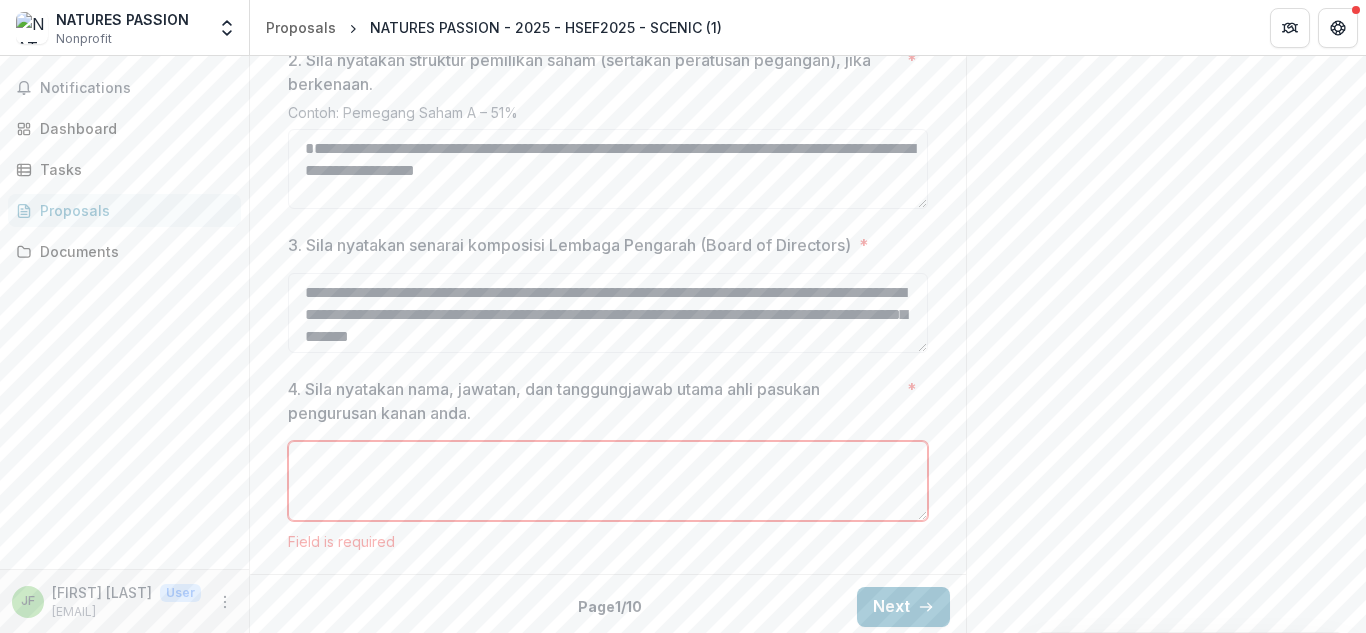 click on "4. Sila nyatakan nama, jawatan, dan tanggungjawab utama ahli pasukan pengurusan kanan anda. *" at bounding box center [608, 481] 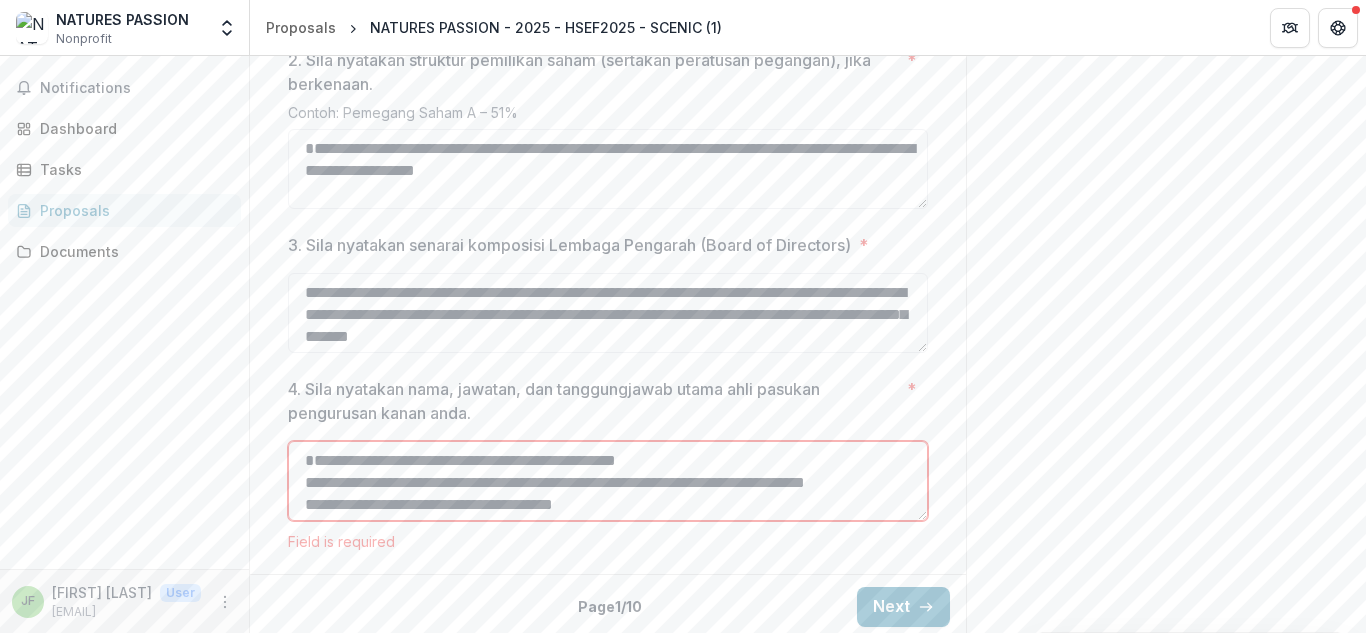 scroll, scrollTop: 413, scrollLeft: 0, axis: vertical 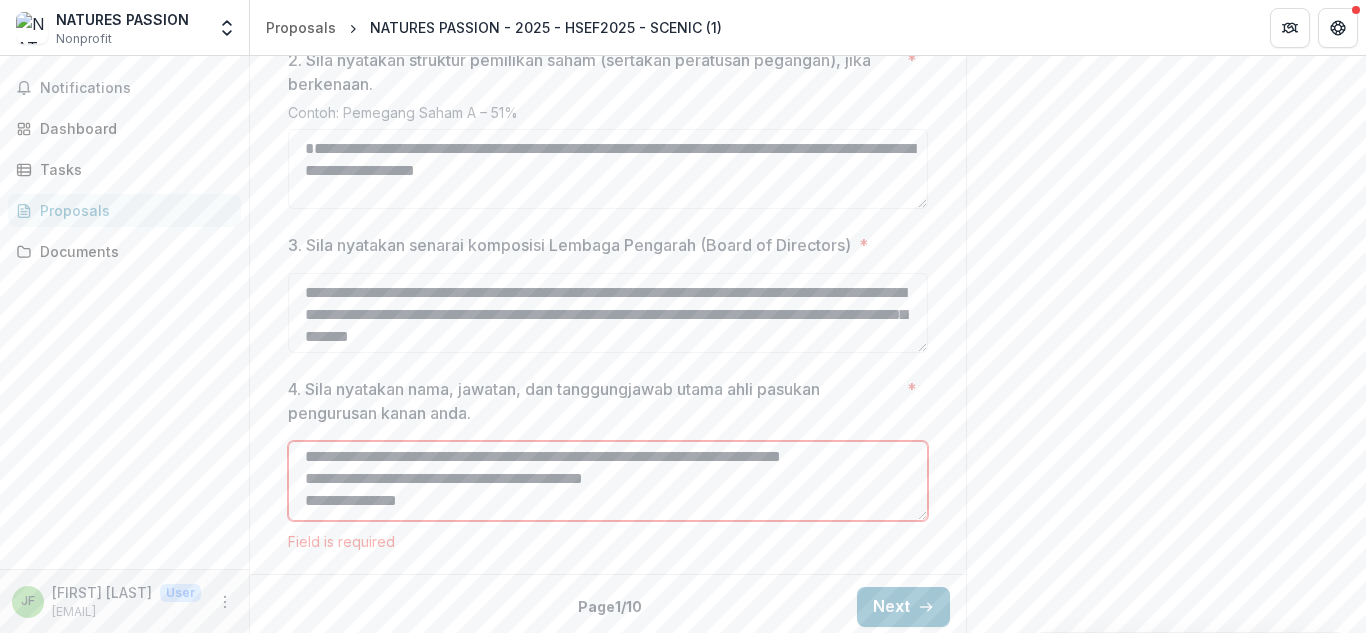 click on "**********" at bounding box center [608, 481] 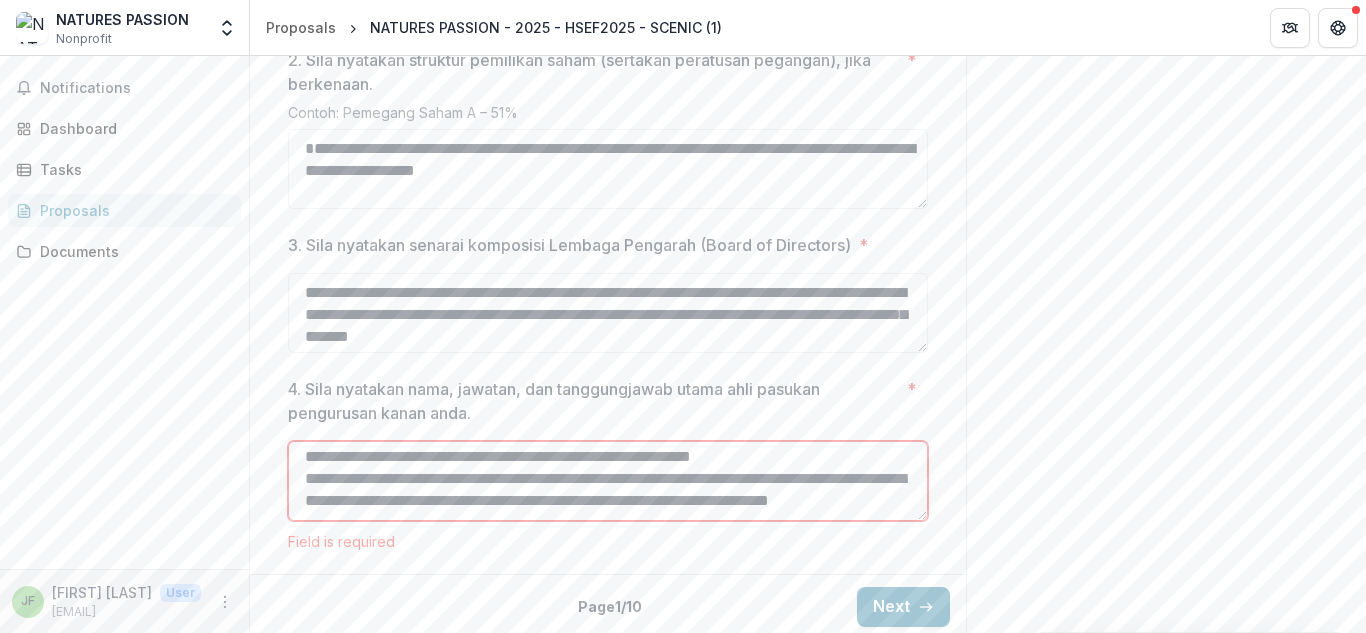 scroll, scrollTop: 369, scrollLeft: 0, axis: vertical 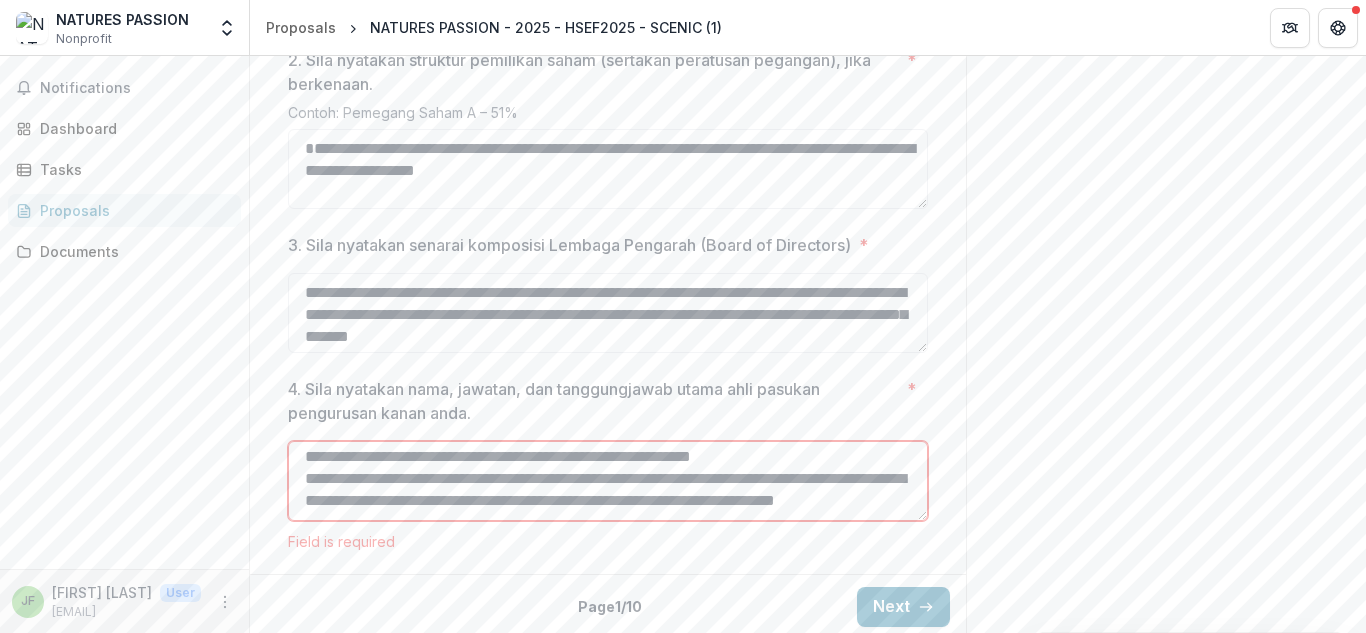 type on "**********" 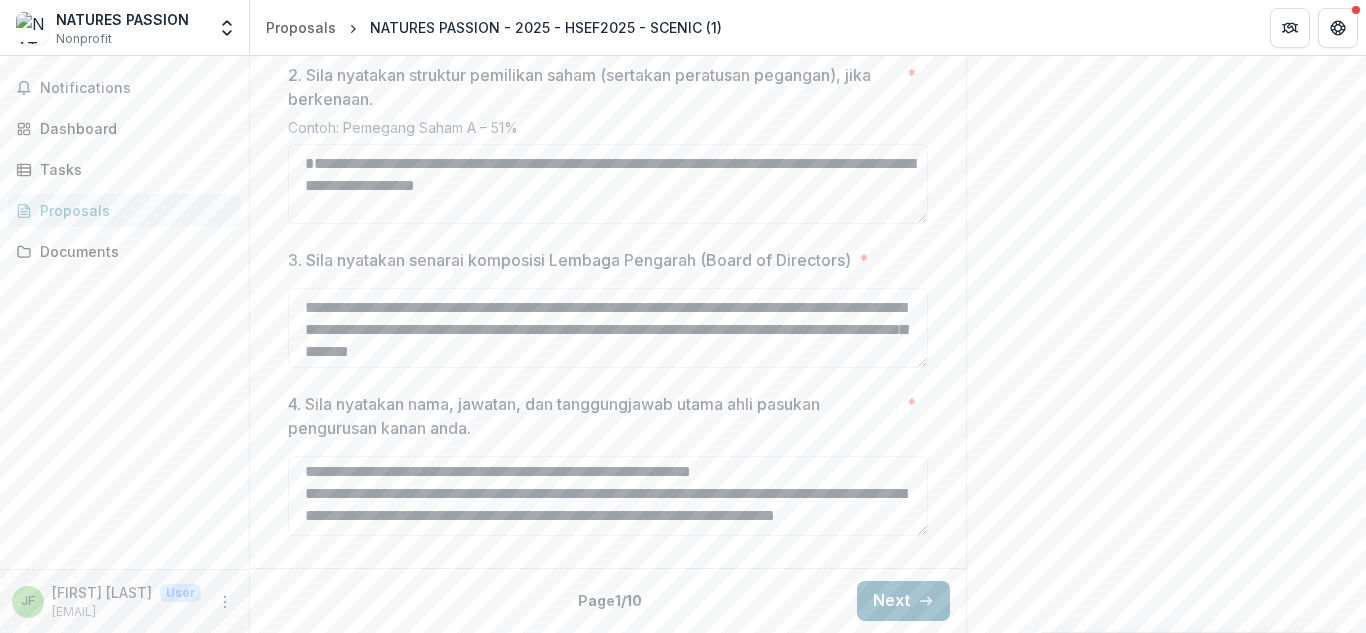 click on "Next" at bounding box center (903, 601) 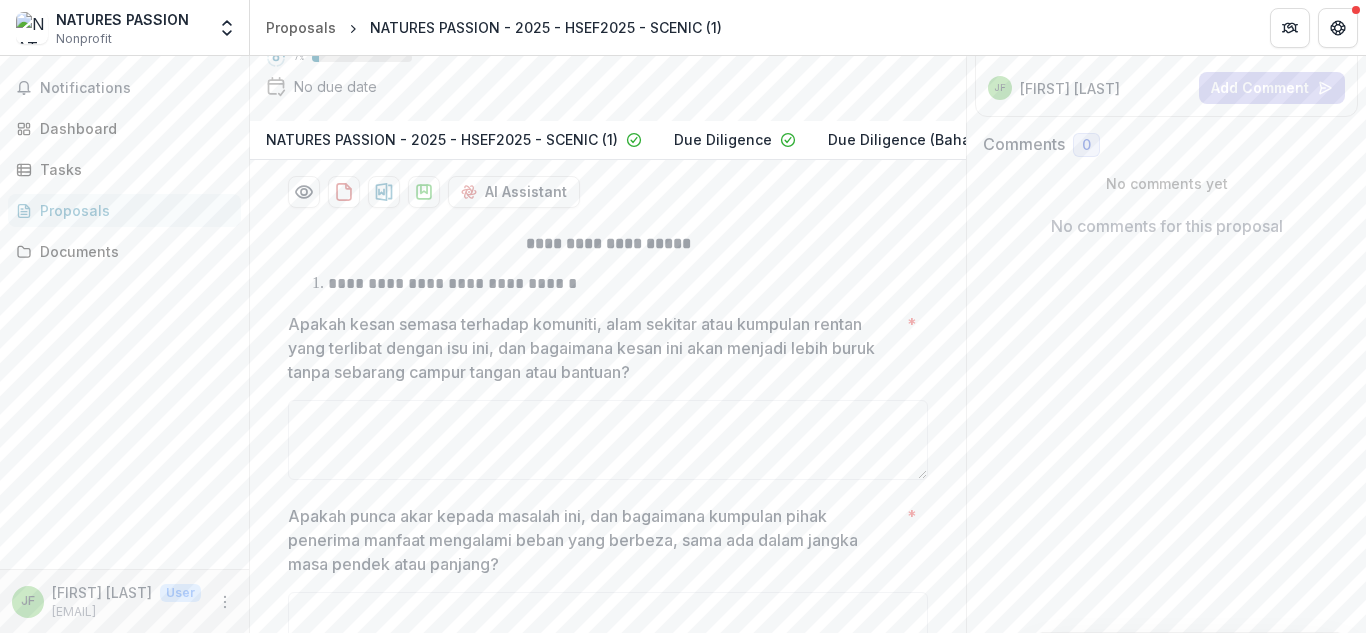 scroll, scrollTop: 331, scrollLeft: 0, axis: vertical 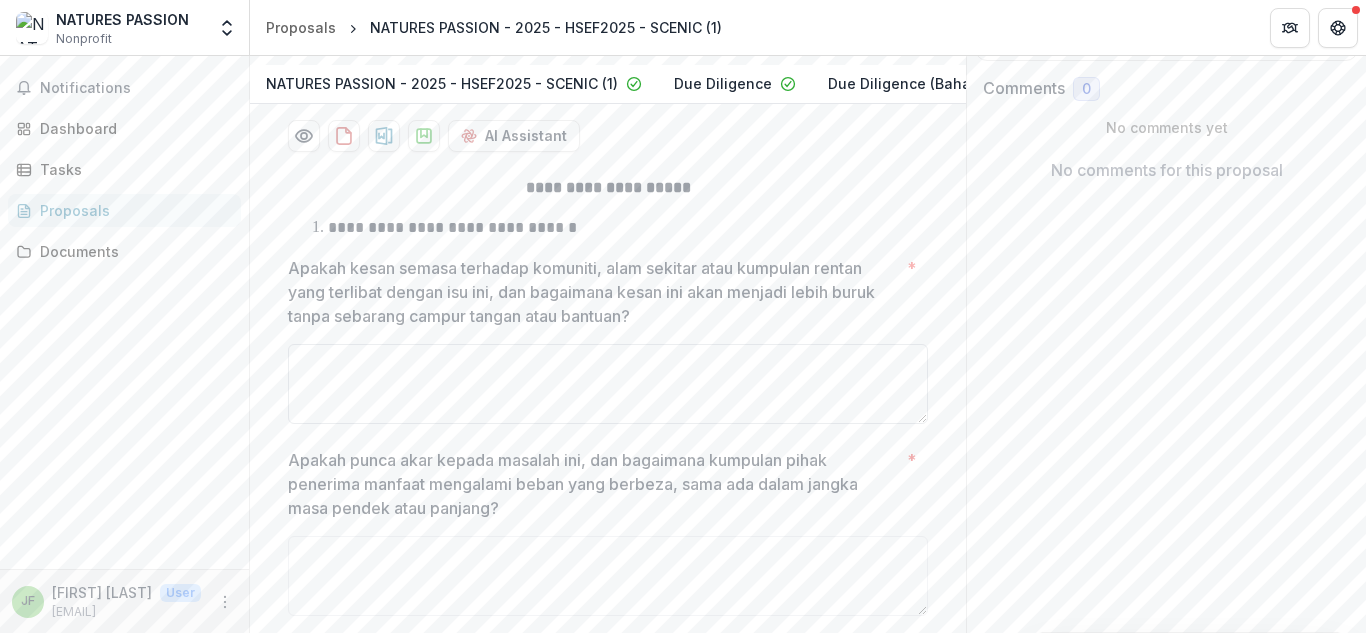 click on "Apakah kesan semasa terhadap komuniti, alam sekitar atau kumpulan rentan yang terlibat dengan isu ini, dan bagaimana kesan ini akan menjadi lebih buruk tanpa sebarang campur tangan atau bantuan? *" at bounding box center [608, 384] 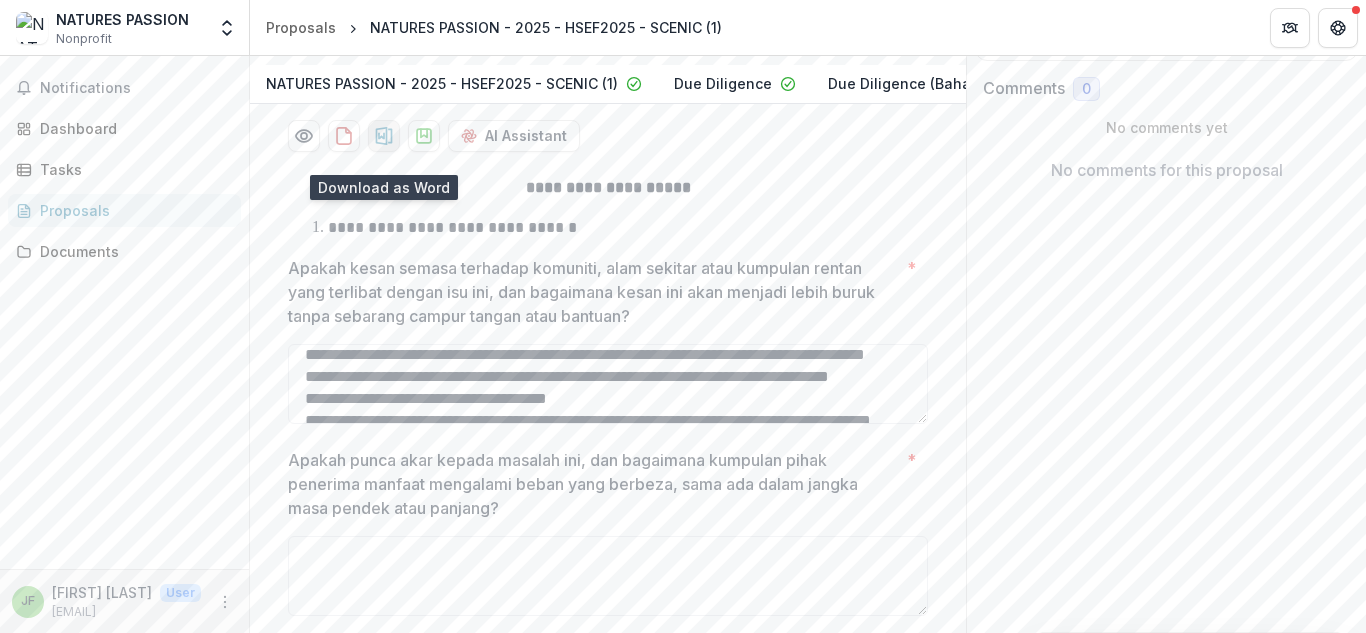 scroll, scrollTop: 9, scrollLeft: 0, axis: vertical 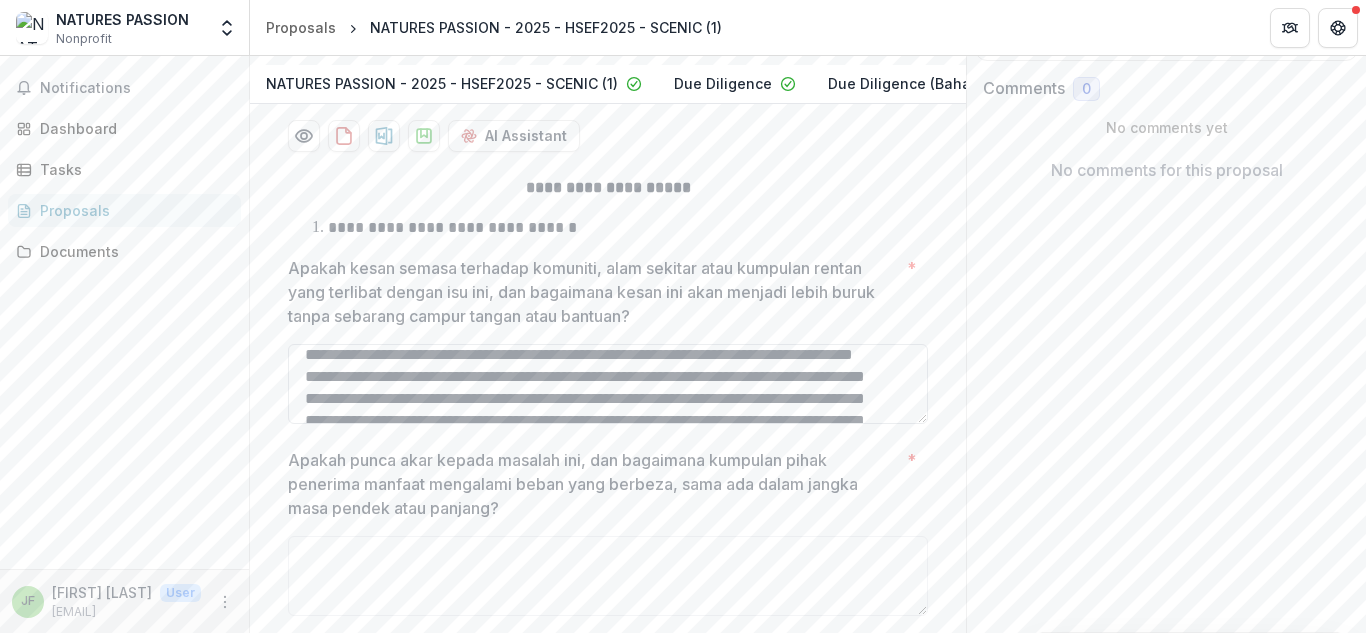 click on "Apakah kesan semasa terhadap komuniti, alam sekitar atau kumpulan rentan yang terlibat dengan isu ini, dan bagaimana kesan ini akan menjadi lebih buruk tanpa sebarang campur tangan atau bantuan? *" at bounding box center (608, 384) 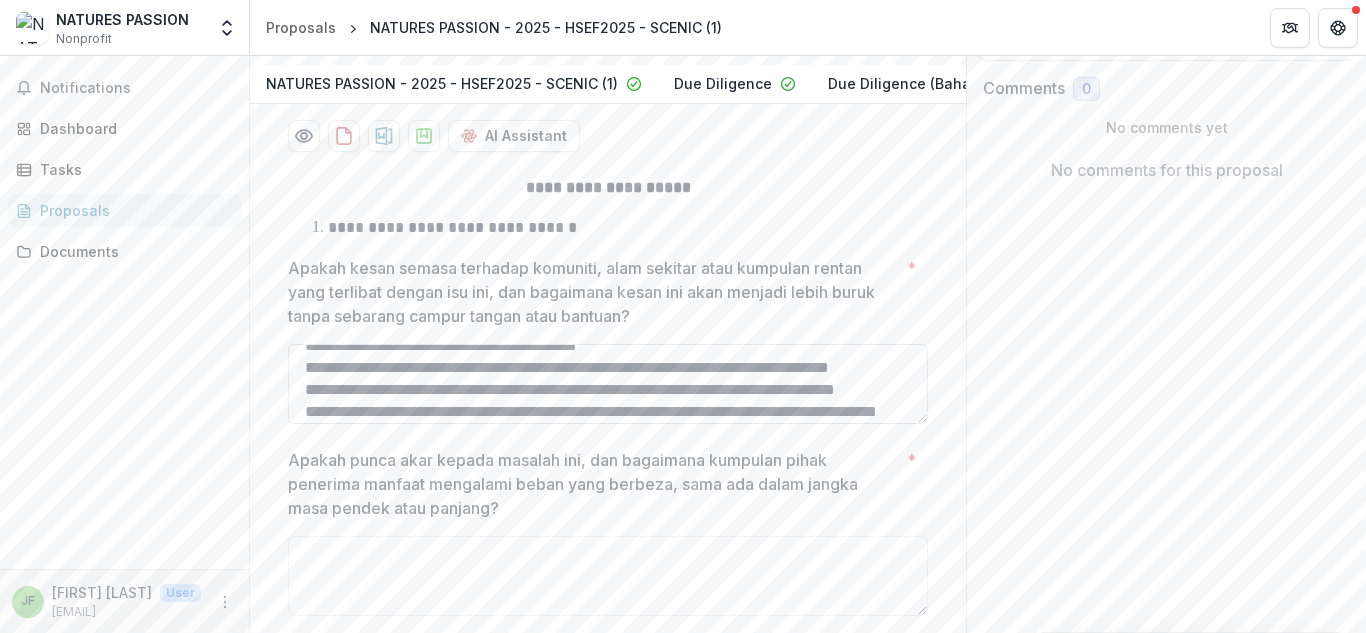 scroll, scrollTop: 216, scrollLeft: 0, axis: vertical 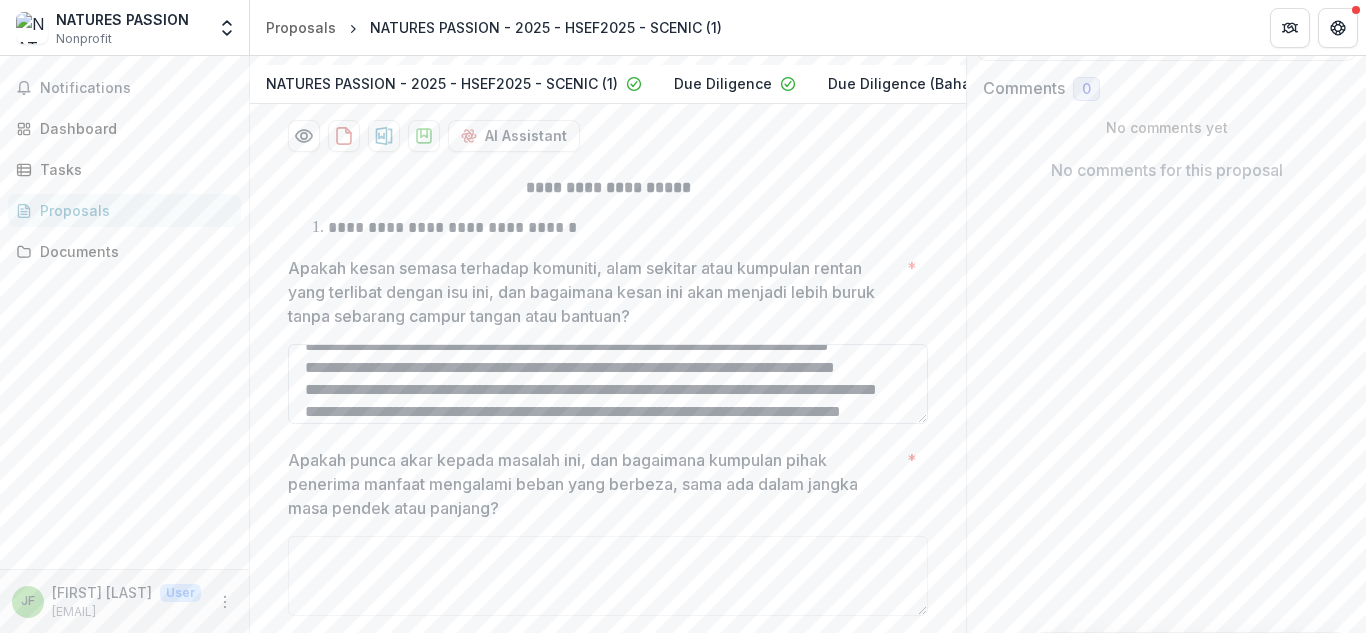 click on "Apakah kesan semasa terhadap komuniti, alam sekitar atau kumpulan rentan yang terlibat dengan isu ini, dan bagaimana kesan ini akan menjadi lebih buruk tanpa sebarang campur tangan atau bantuan? *" at bounding box center [608, 384] 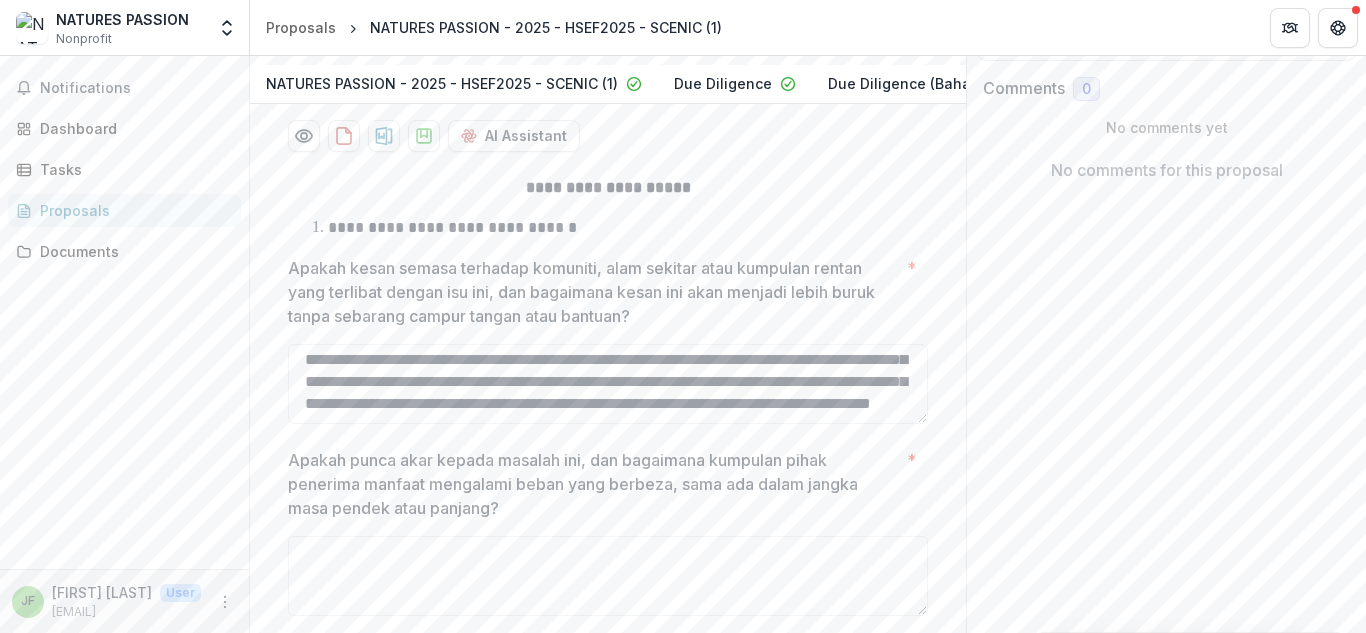 scroll, scrollTop: 326, scrollLeft: 0, axis: vertical 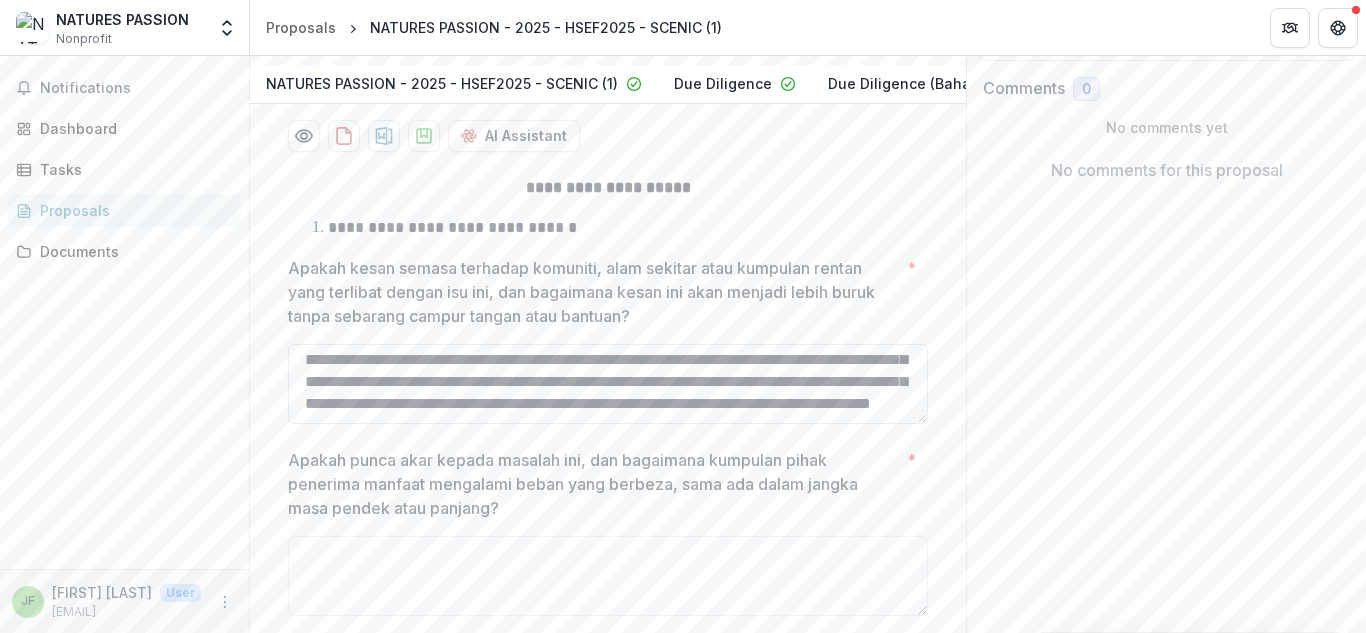click on "Apakah kesan semasa terhadap komuniti, alam sekitar atau kumpulan rentan yang terlibat dengan isu ini, dan bagaimana kesan ini akan menjadi lebih buruk tanpa sebarang campur tangan atau bantuan? *" at bounding box center [608, 384] 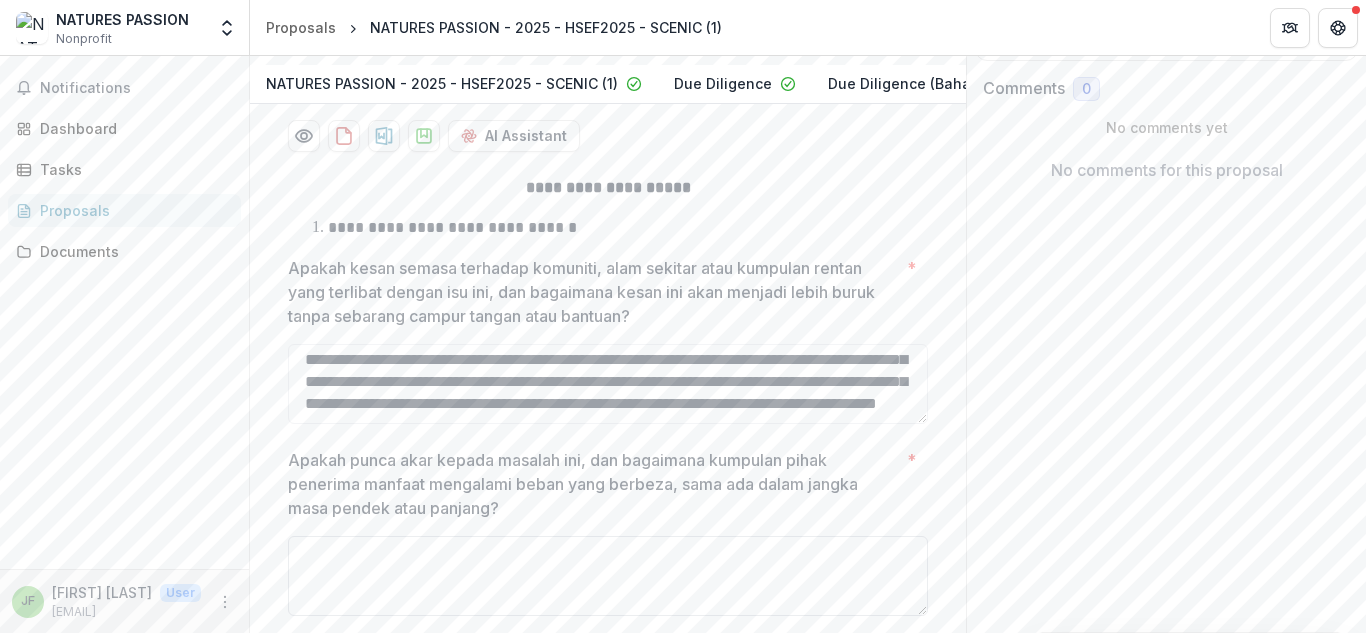 type on "**********" 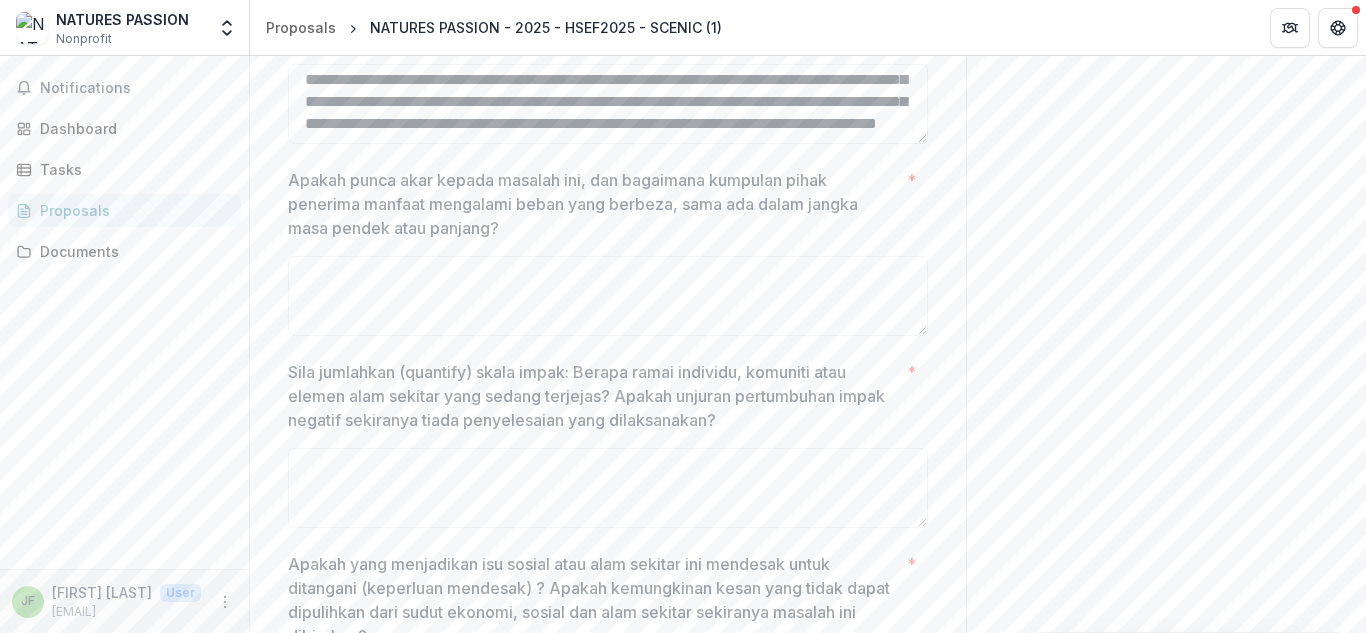 scroll, scrollTop: 623, scrollLeft: 0, axis: vertical 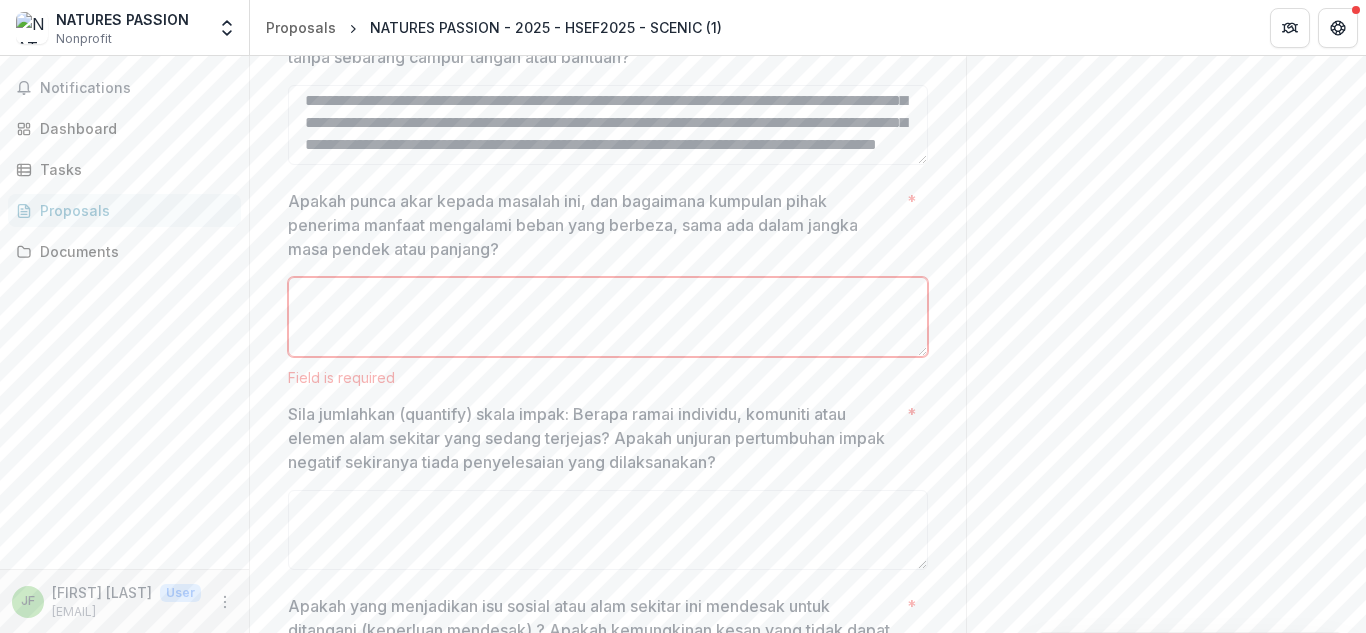 click on "Apakah punca akar kepada masalah ini, dan bagaimana kumpulan pihak penerima manfaat mengalami beban yang berbeza, sama ada dalam jangka masa pendek atau panjang? *" at bounding box center [608, 317] 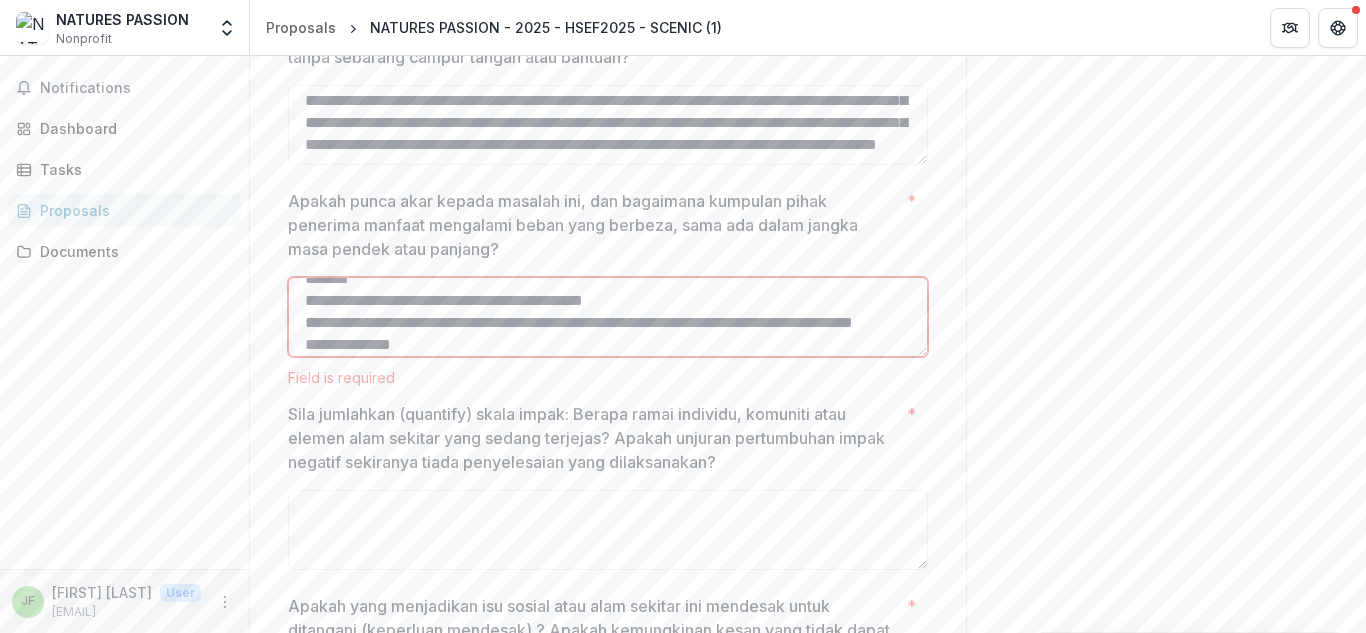 scroll, scrollTop: 194, scrollLeft: 0, axis: vertical 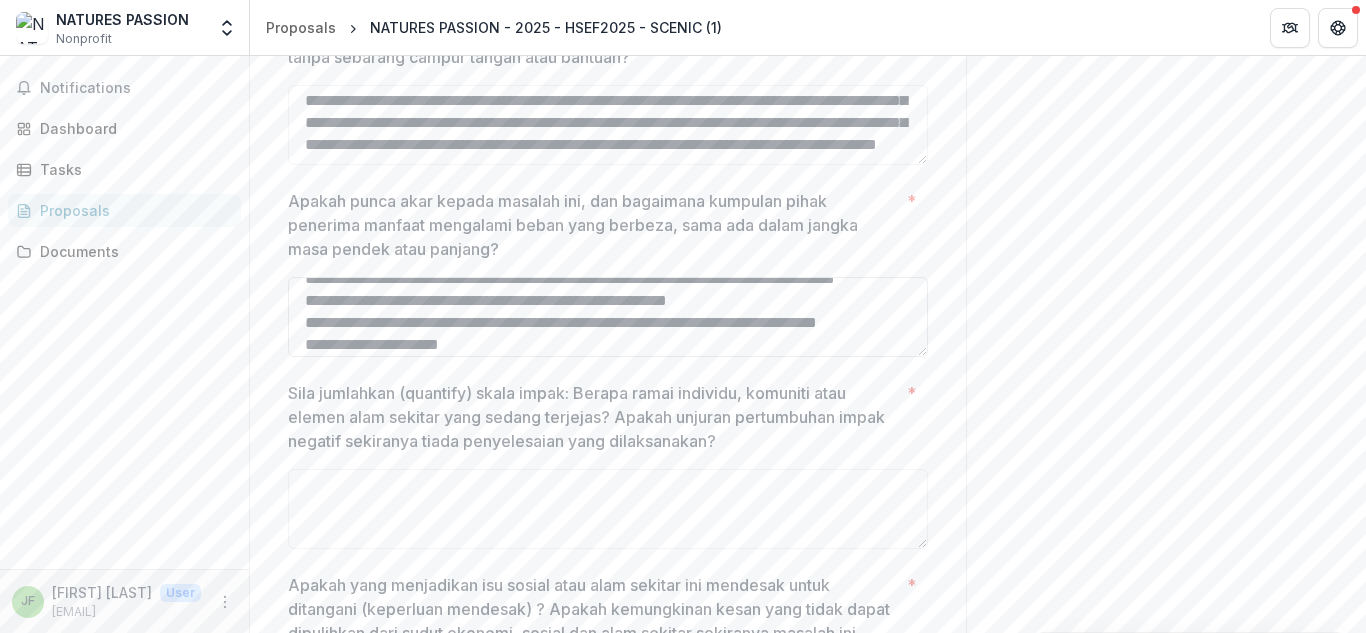 click on "Apakah punca akar kepada masalah ini, dan bagaimana kumpulan pihak penerima manfaat mengalami beban yang berbeza, sama ada dalam jangka masa pendek atau panjang? *" at bounding box center (608, 317) 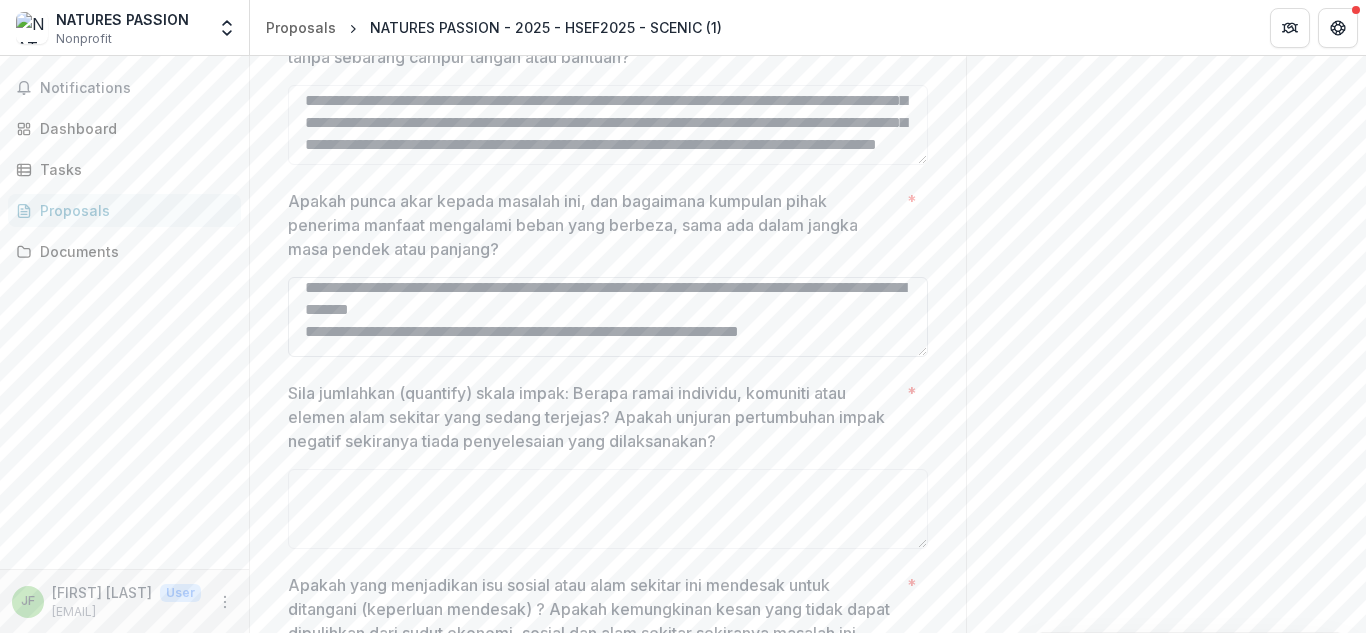 scroll, scrollTop: 75, scrollLeft: 0, axis: vertical 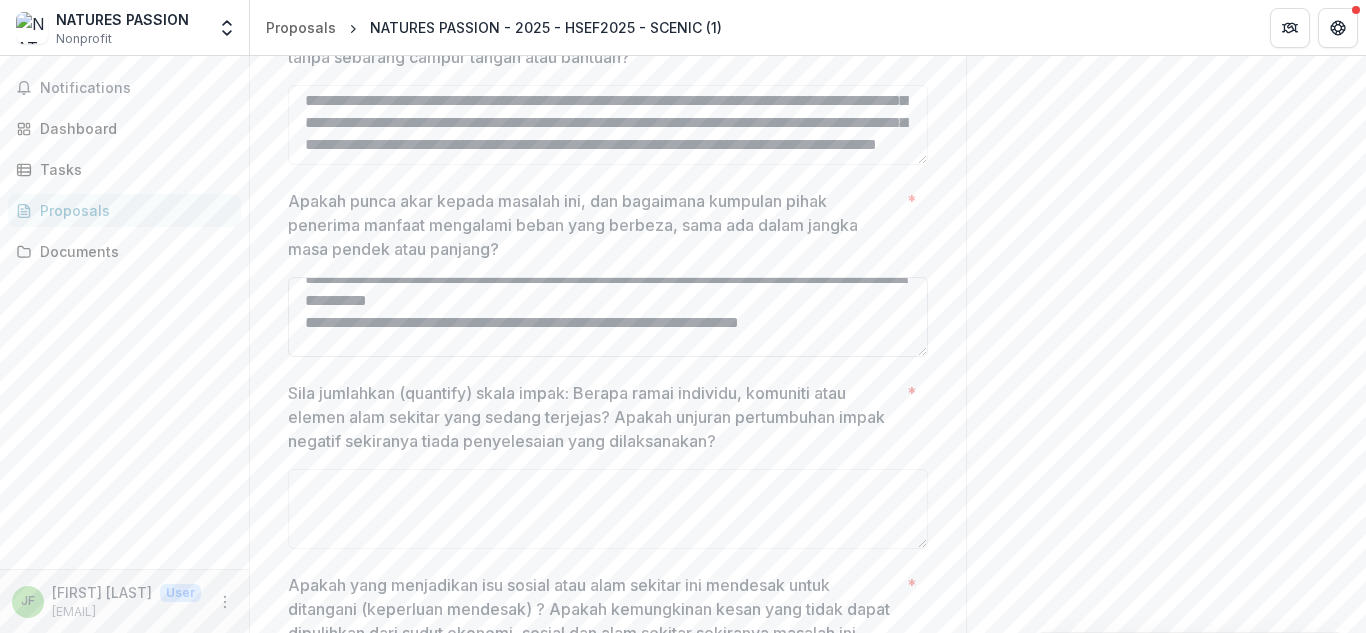 click on "Apakah punca akar kepada masalah ini, dan bagaimana kumpulan pihak penerima manfaat mengalami beban yang berbeza, sama ada dalam jangka masa pendek atau panjang? *" at bounding box center (608, 317) 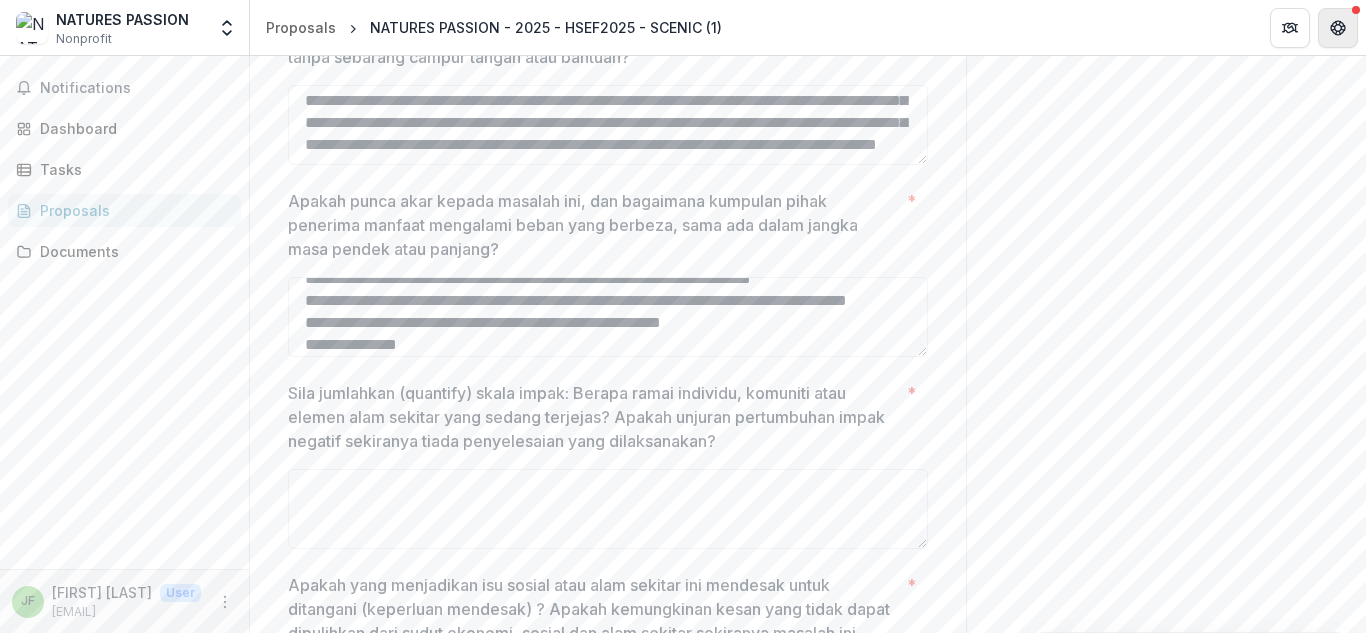 scroll, scrollTop: 304, scrollLeft: 0, axis: vertical 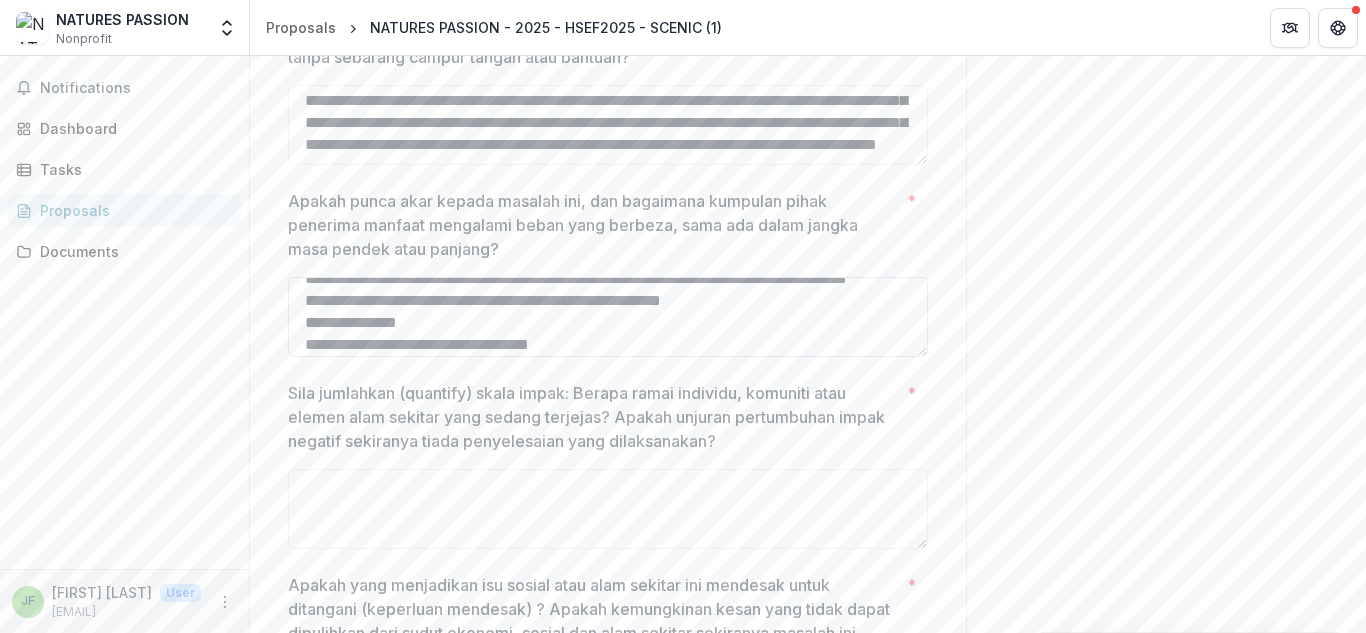 click on "Apakah punca akar kepada masalah ini, dan bagaimana kumpulan pihak penerima manfaat mengalami beban yang berbeza, sama ada dalam jangka masa pendek atau panjang? *" at bounding box center (608, 317) 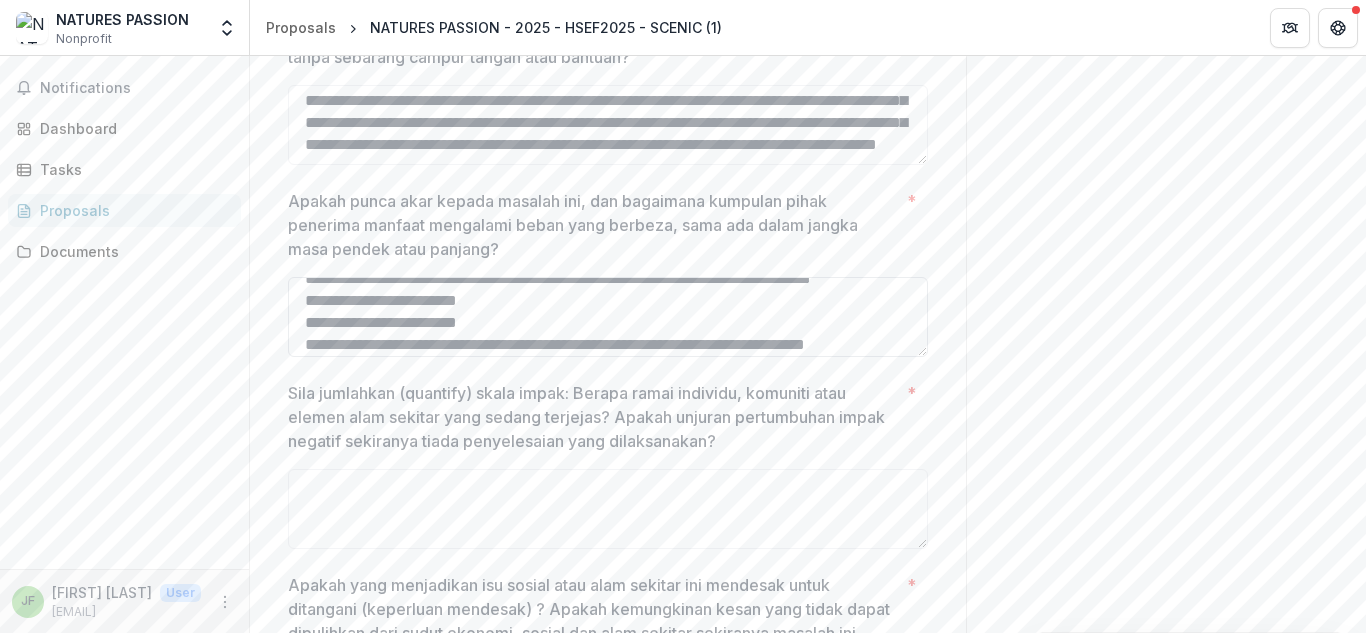 scroll, scrollTop: 436, scrollLeft: 0, axis: vertical 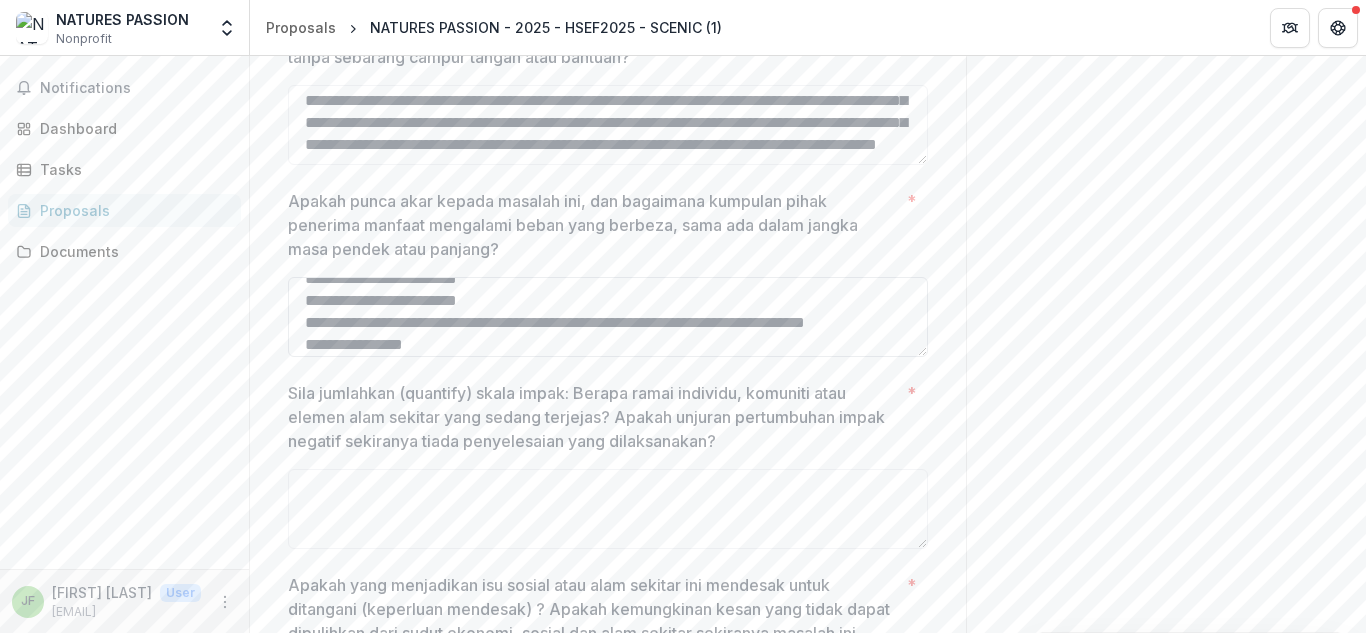 click on "Apakah punca akar kepada masalah ini, dan bagaimana kumpulan pihak penerima manfaat mengalami beban yang berbeza, sama ada dalam jangka masa pendek atau panjang? *" at bounding box center (608, 317) 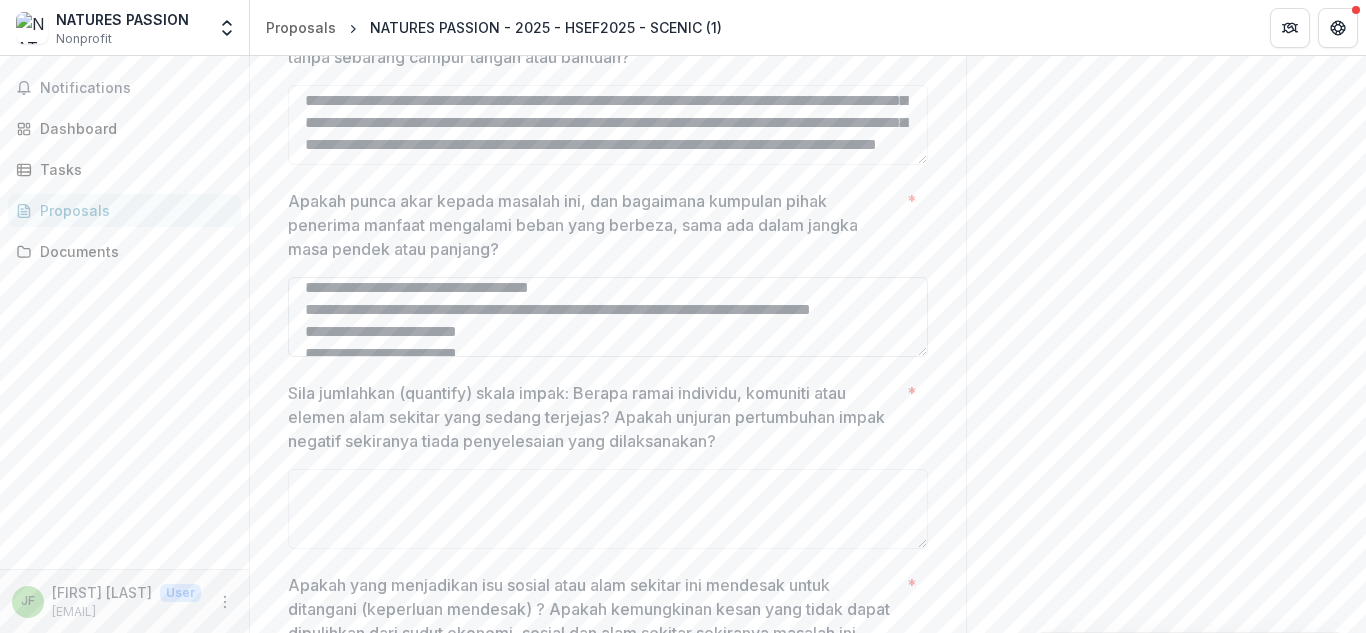 scroll, scrollTop: 361, scrollLeft: 0, axis: vertical 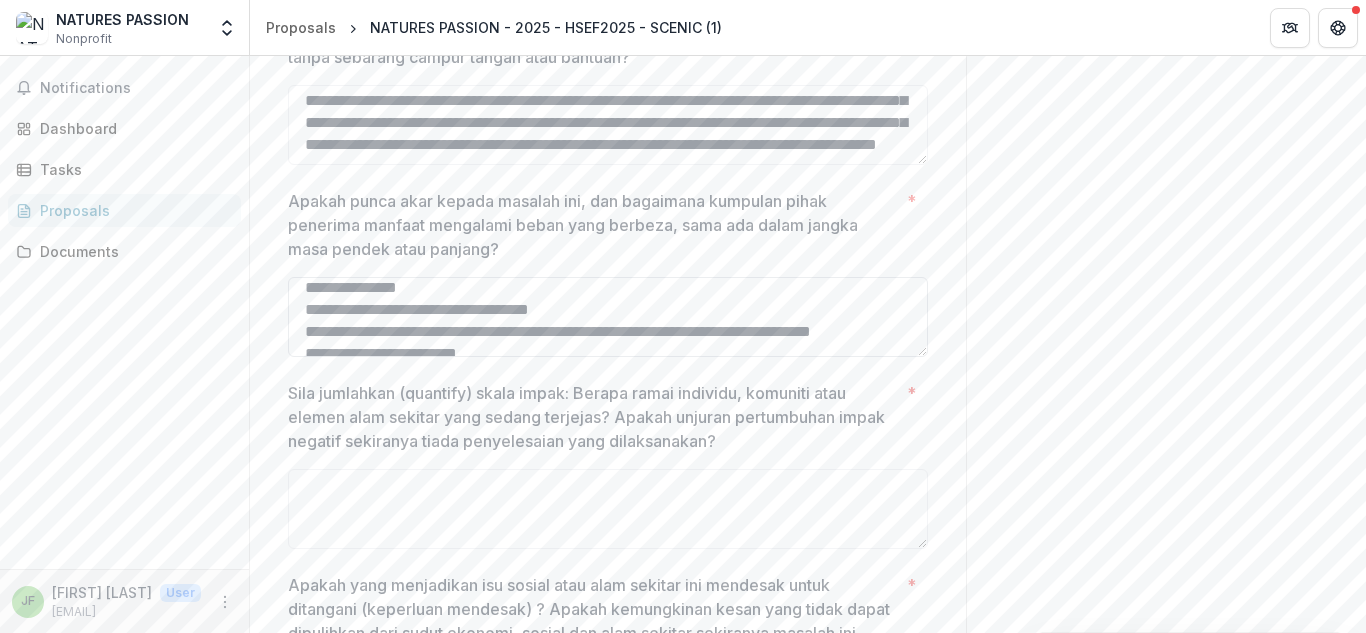 click on "Apakah punca akar kepada masalah ini, dan bagaimana kumpulan pihak penerima manfaat mengalami beban yang berbeza, sama ada dalam jangka masa pendek atau panjang? *" at bounding box center (608, 317) 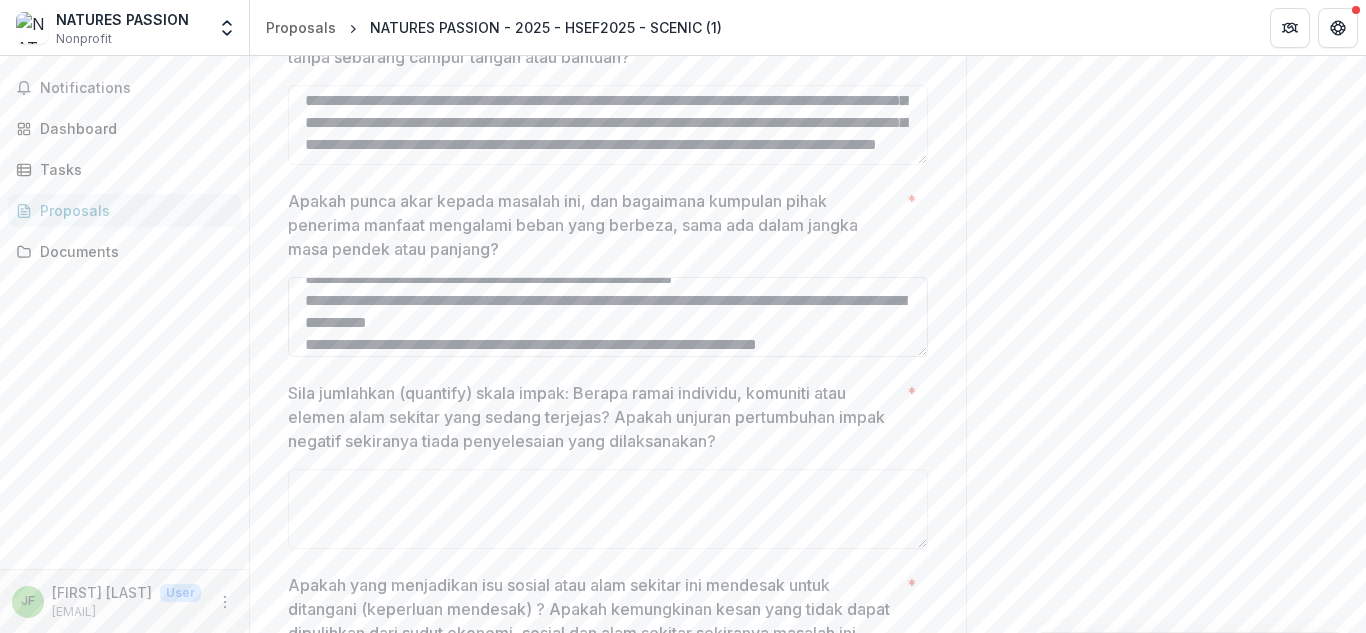 scroll, scrollTop: 9, scrollLeft: 0, axis: vertical 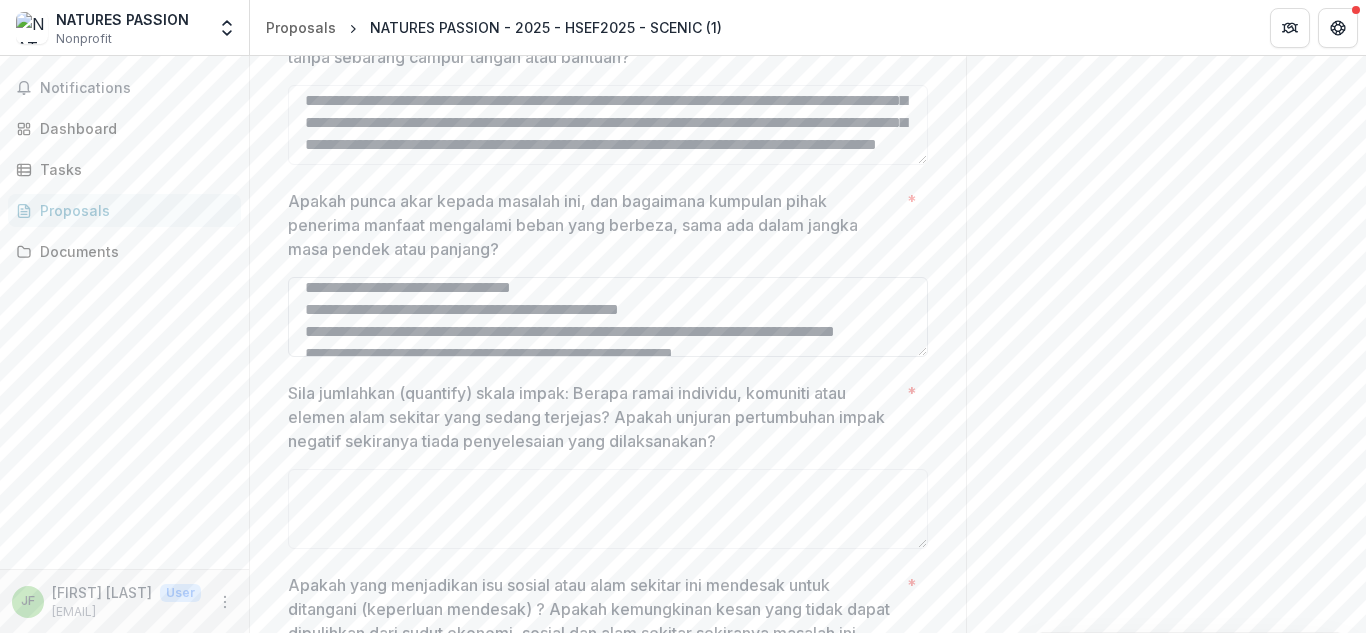 click on "Apakah punca akar kepada masalah ini, dan bagaimana kumpulan pihak penerima manfaat mengalami beban yang berbeza, sama ada dalam jangka masa pendek atau panjang? *" at bounding box center [608, 317] 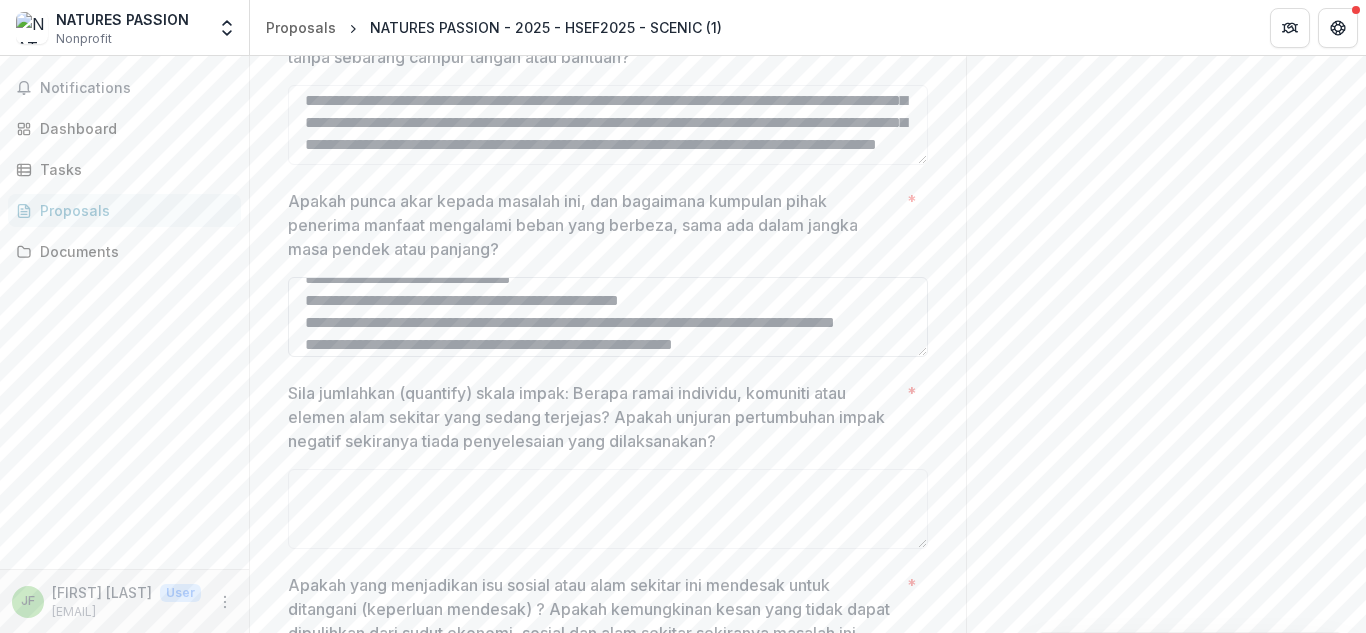 click on "Apakah punca akar kepada masalah ini, dan bagaimana kumpulan pihak penerima manfaat mengalami beban yang berbeza, sama ada dalam jangka masa pendek atau panjang? *" at bounding box center (608, 317) 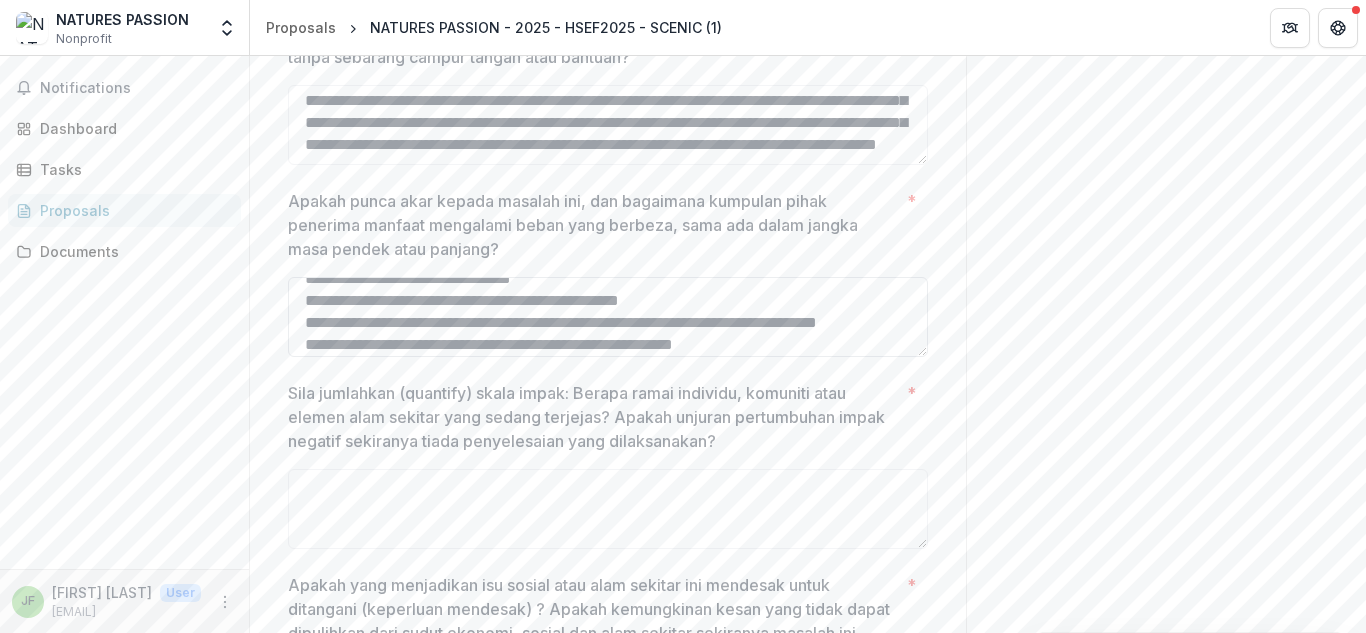 click on "Apakah punca akar kepada masalah ini, dan bagaimana kumpulan pihak penerima manfaat mengalami beban yang berbeza, sama ada dalam jangka masa pendek atau panjang? *" at bounding box center [608, 317] 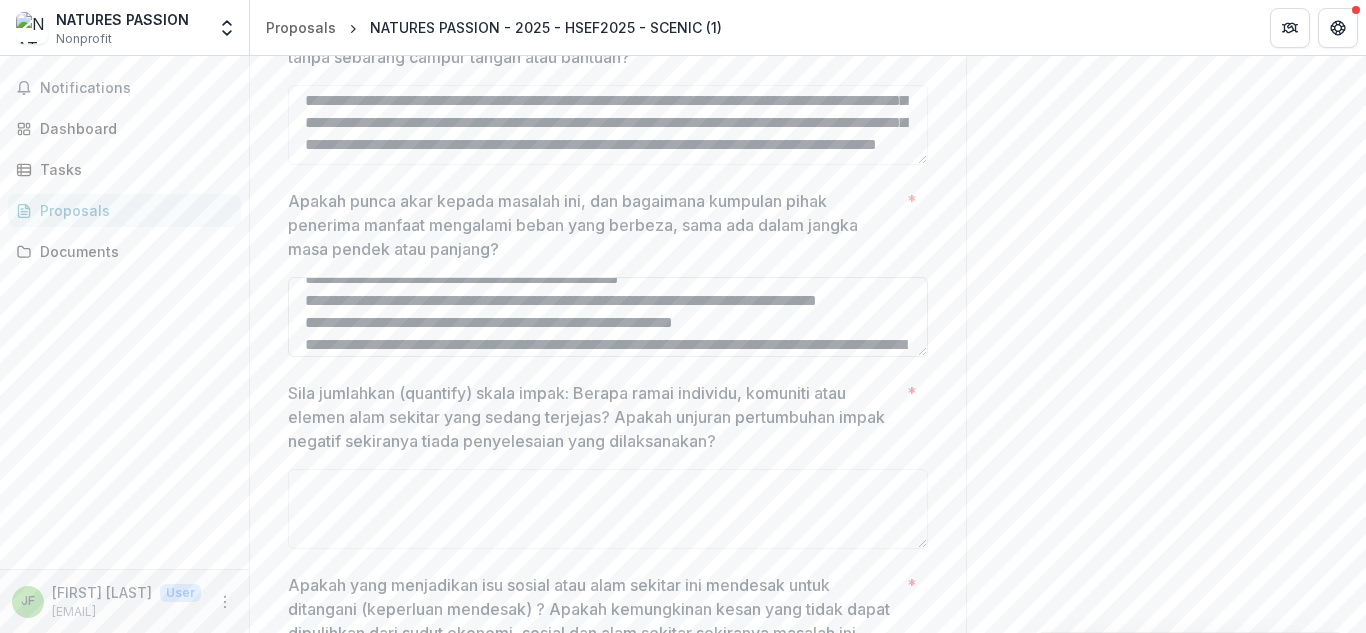 click on "Apakah punca akar kepada masalah ini, dan bagaimana kumpulan pihak penerima manfaat mengalami beban yang berbeza, sama ada dalam jangka masa pendek atau panjang? *" at bounding box center [608, 317] 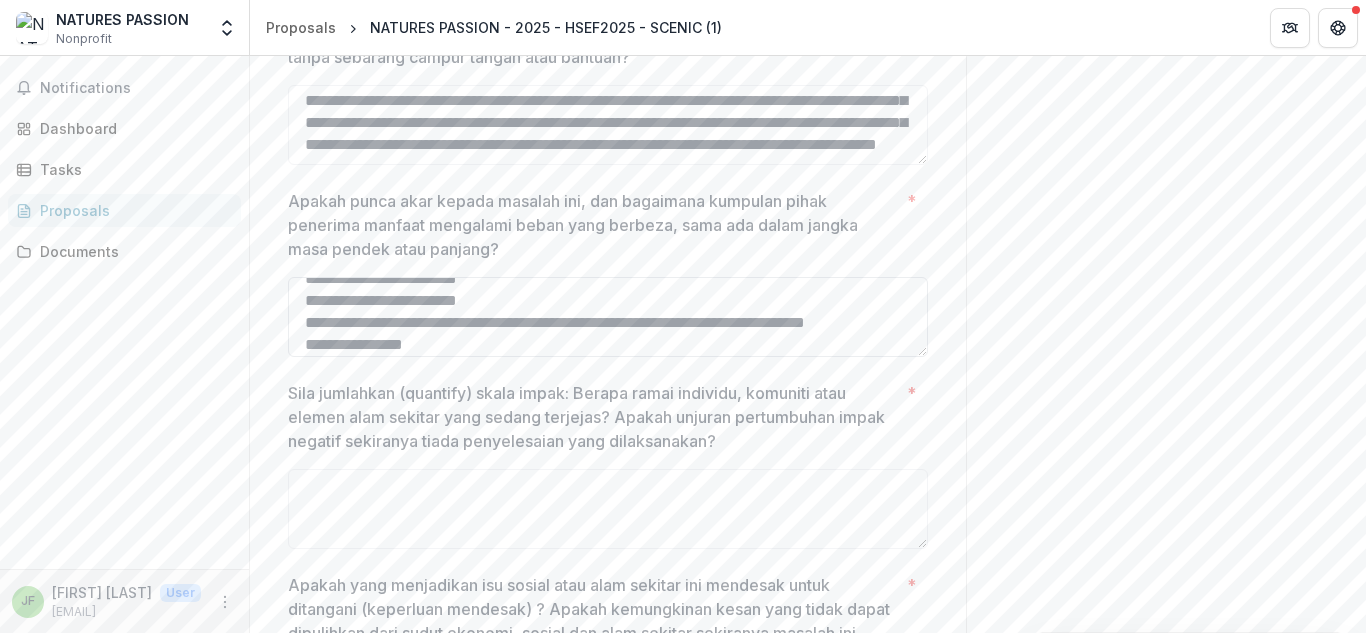 scroll, scrollTop: 493, scrollLeft: 0, axis: vertical 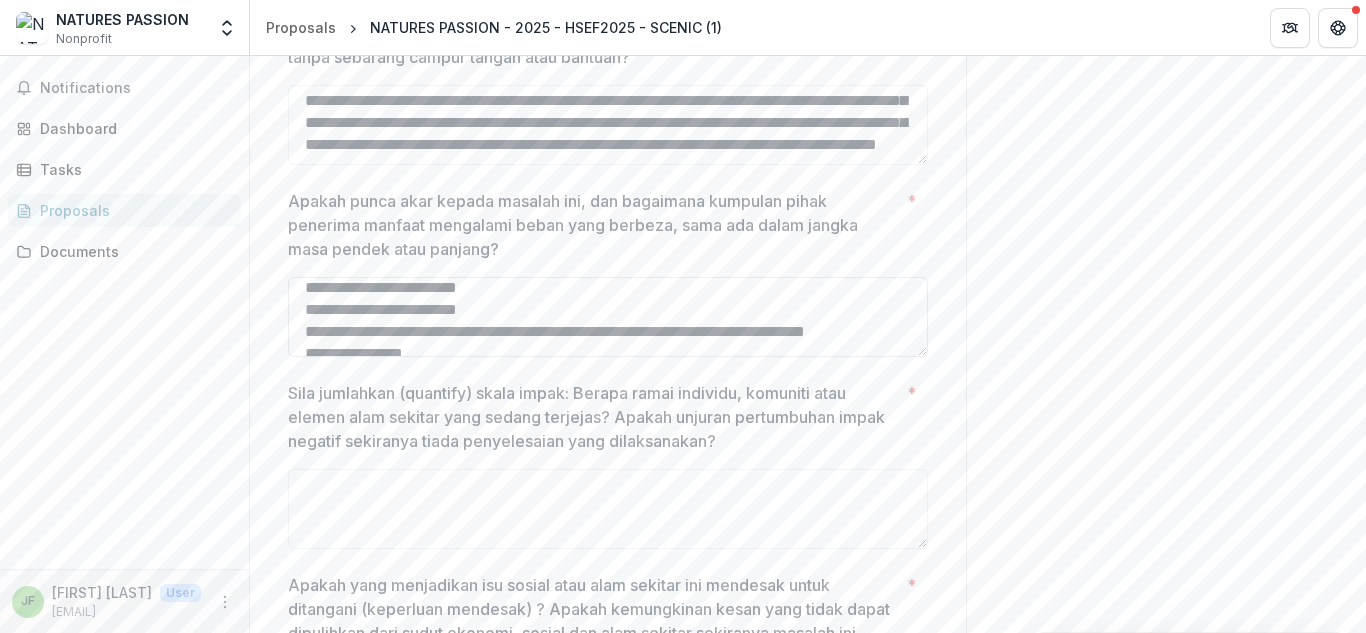click on "Apakah punca akar kepada masalah ini, dan bagaimana kumpulan pihak penerima manfaat mengalami beban yang berbeza, sama ada dalam jangka masa pendek atau panjang? *" at bounding box center (608, 317) 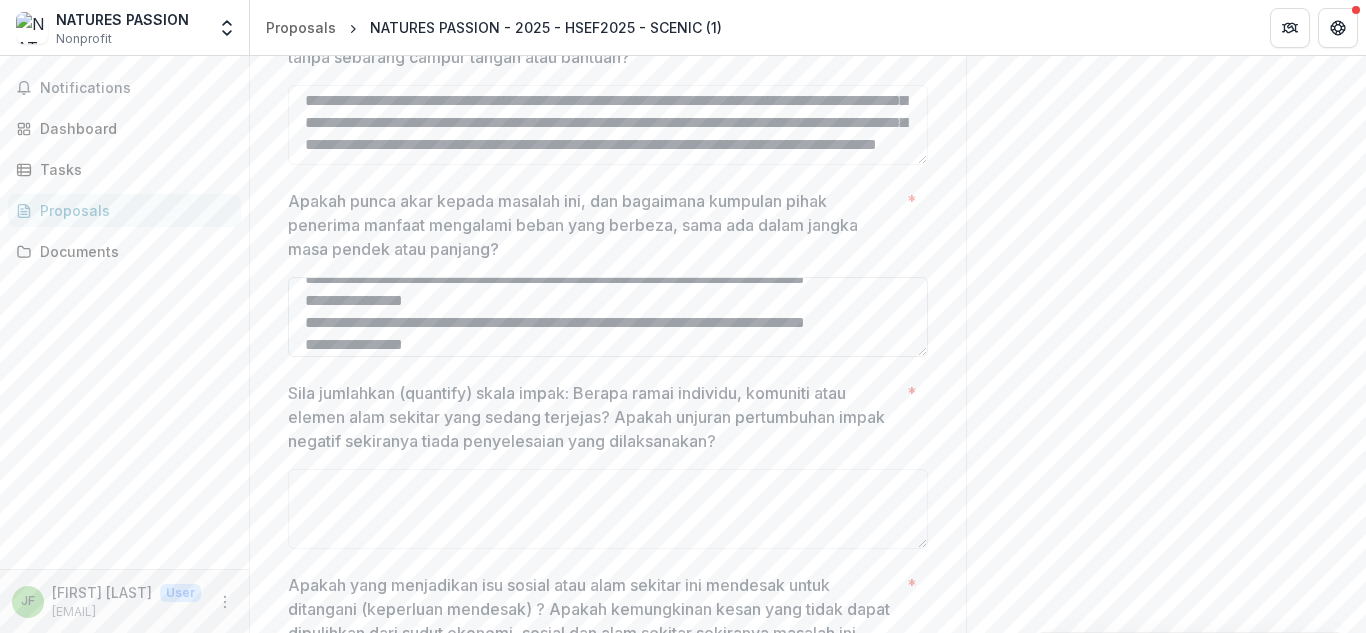 scroll, scrollTop: 590, scrollLeft: 0, axis: vertical 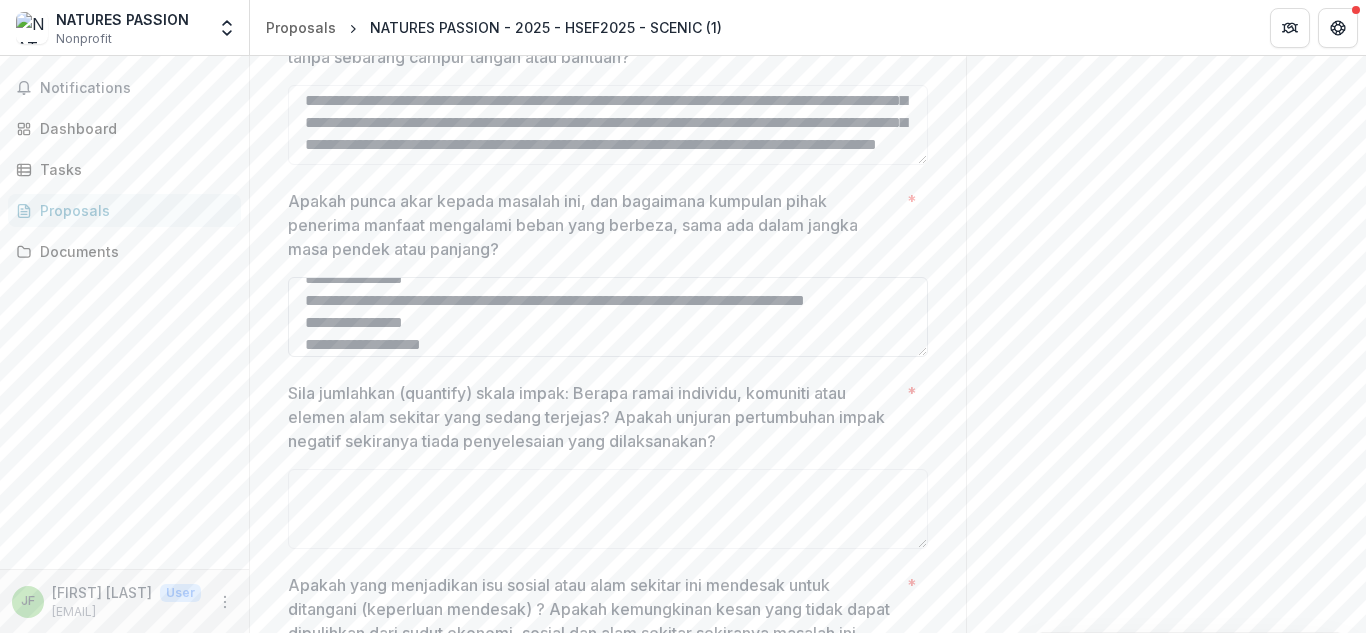 click on "Apakah punca akar kepada masalah ini, dan bagaimana kumpulan pihak penerima manfaat mengalami beban yang berbeza, sama ada dalam jangka masa pendek atau panjang? *" at bounding box center [608, 317] 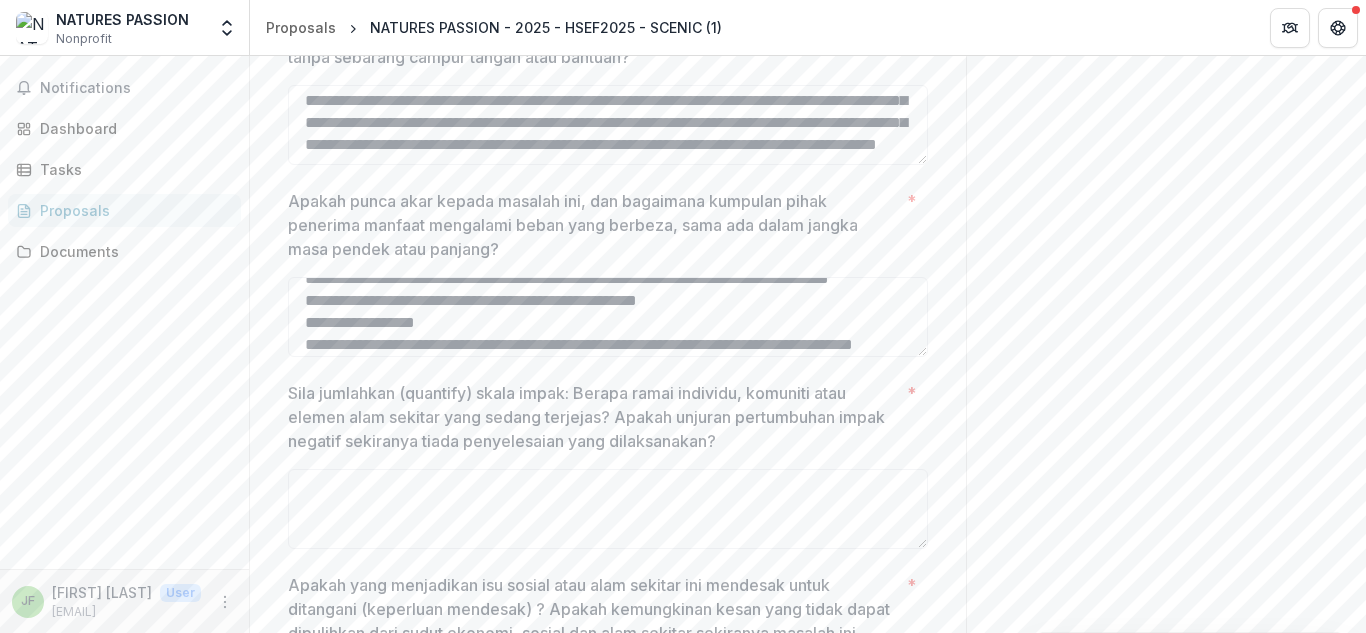 scroll, scrollTop: 744, scrollLeft: 0, axis: vertical 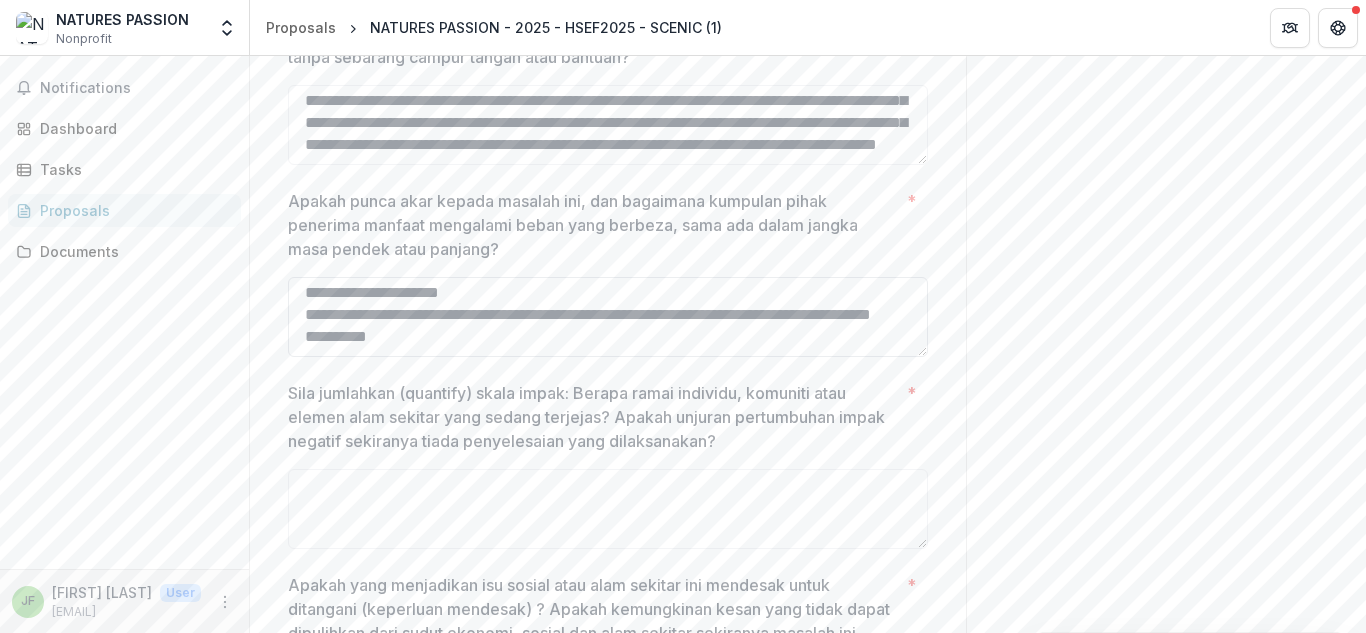 click on "Apakah punca akar kepada masalah ini, dan bagaimana kumpulan pihak penerima manfaat mengalami beban yang berbeza, sama ada dalam jangka masa pendek atau panjang? *" at bounding box center [608, 317] 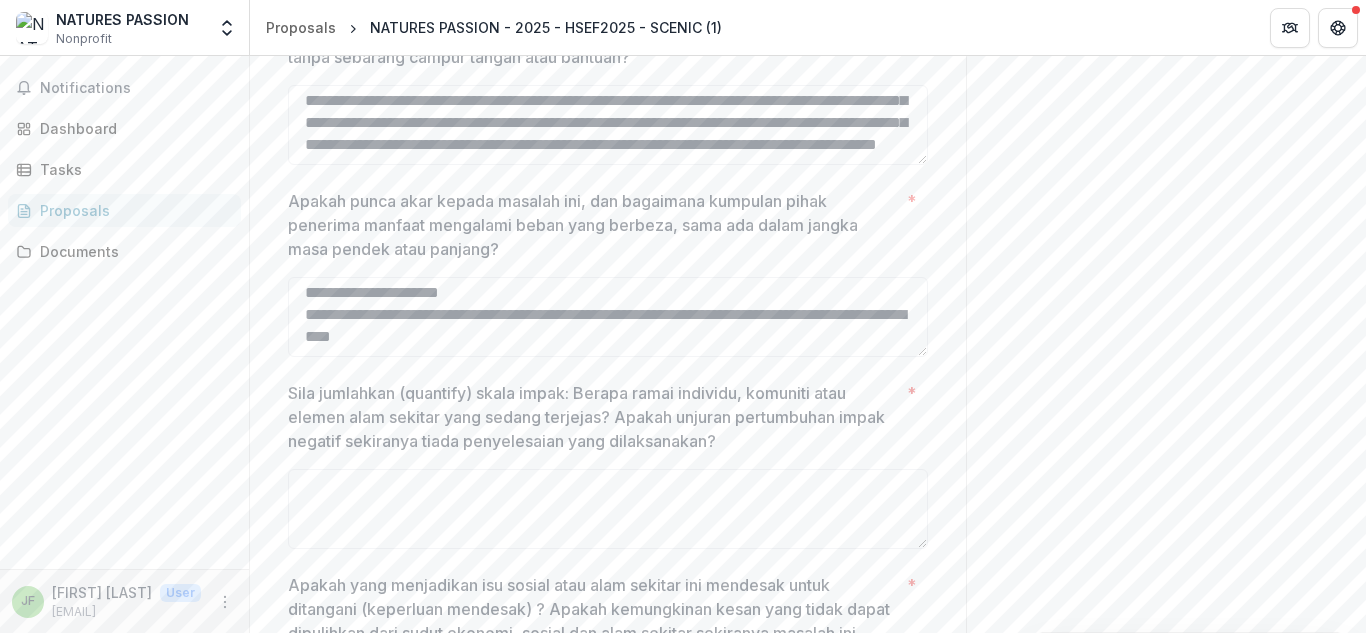 scroll, scrollTop: 933, scrollLeft: 0, axis: vertical 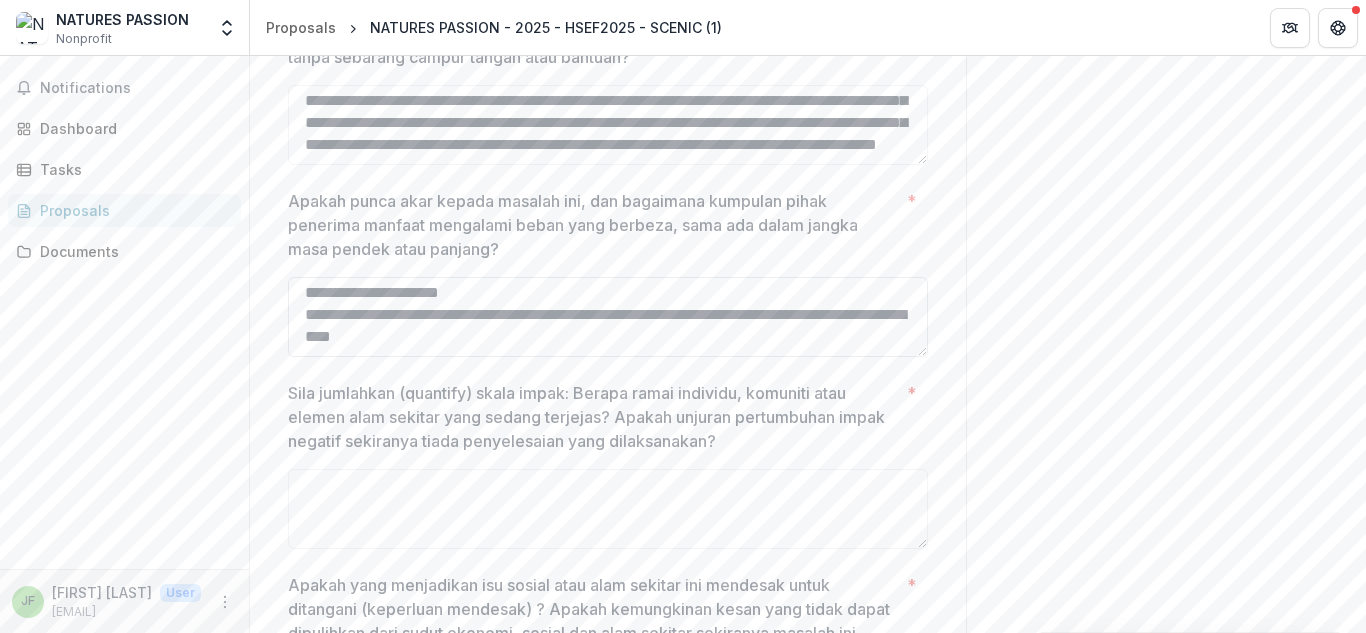 click on "Apakah punca akar kepada masalah ini, dan bagaimana kumpulan pihak penerima manfaat mengalami beban yang berbeza, sama ada dalam jangka masa pendek atau panjang? *" at bounding box center [608, 317] 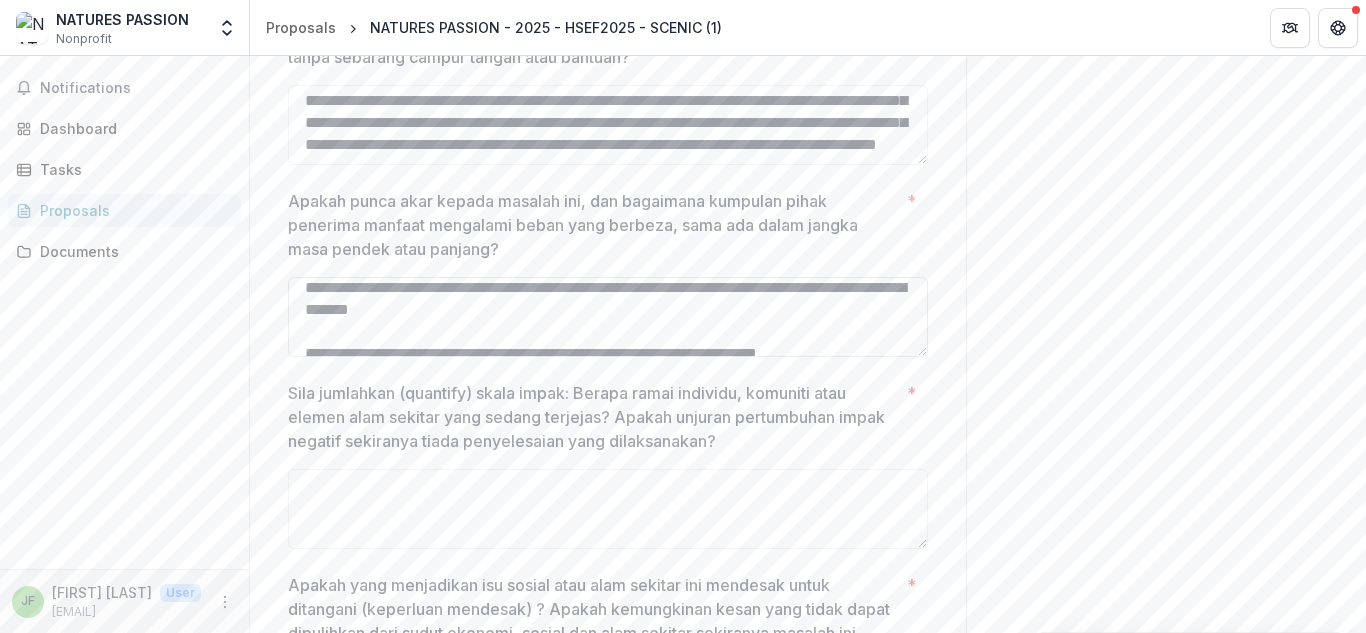 scroll, scrollTop: 9, scrollLeft: 0, axis: vertical 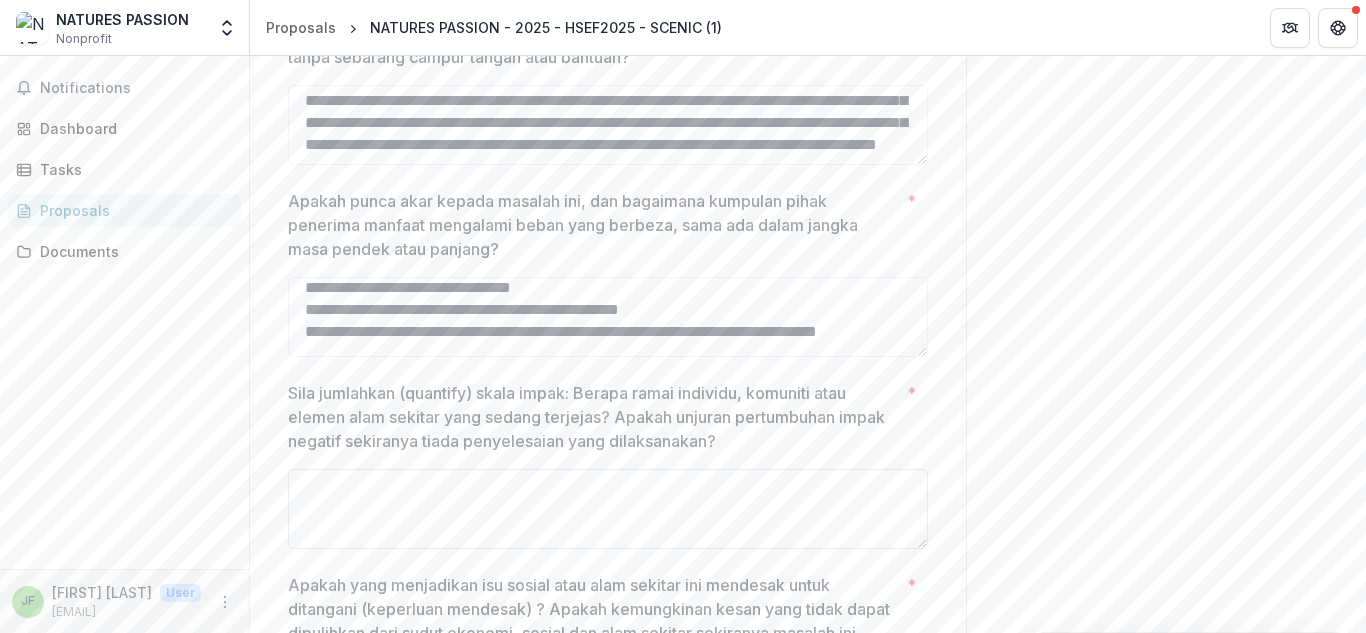type on "**********" 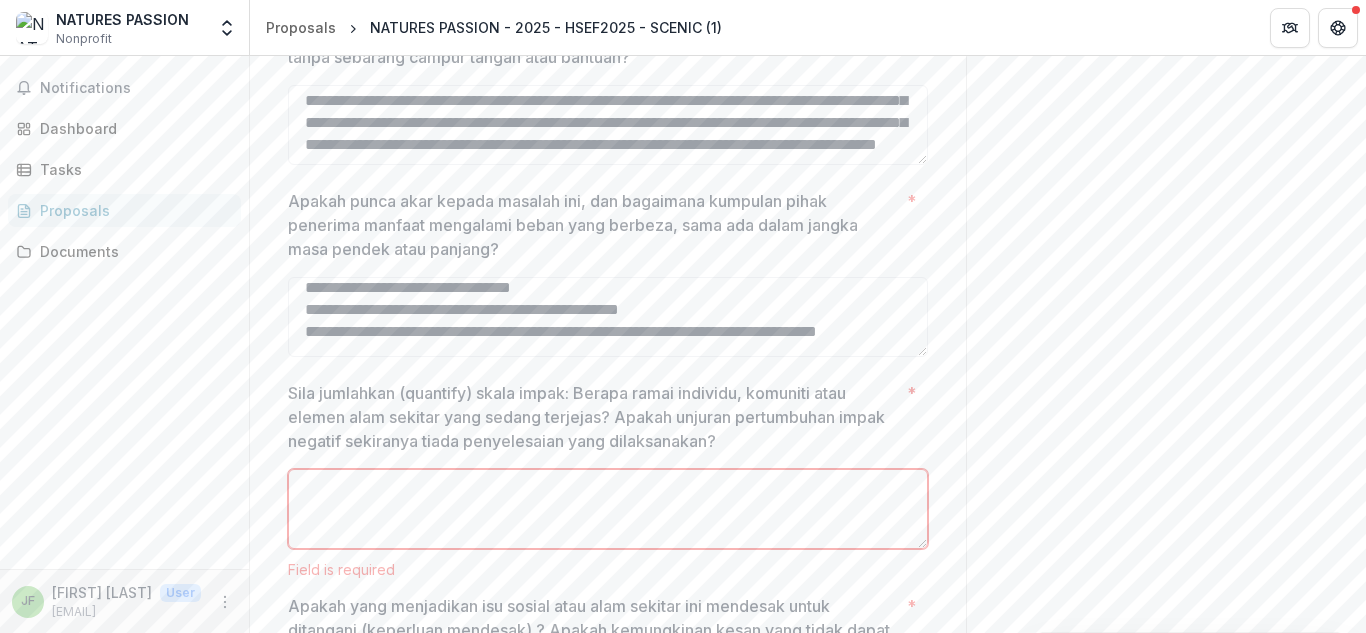 click on "Sila jumlahkan (quantify) skala impak: Berapa ramai individu, komuniti atau elemen alam sekitar yang sedang terjejas? Apakah unjuran pertumbuhan impak negatif sekiranya tiada penyelesaian yang dilaksanakan? *" at bounding box center (608, 509) 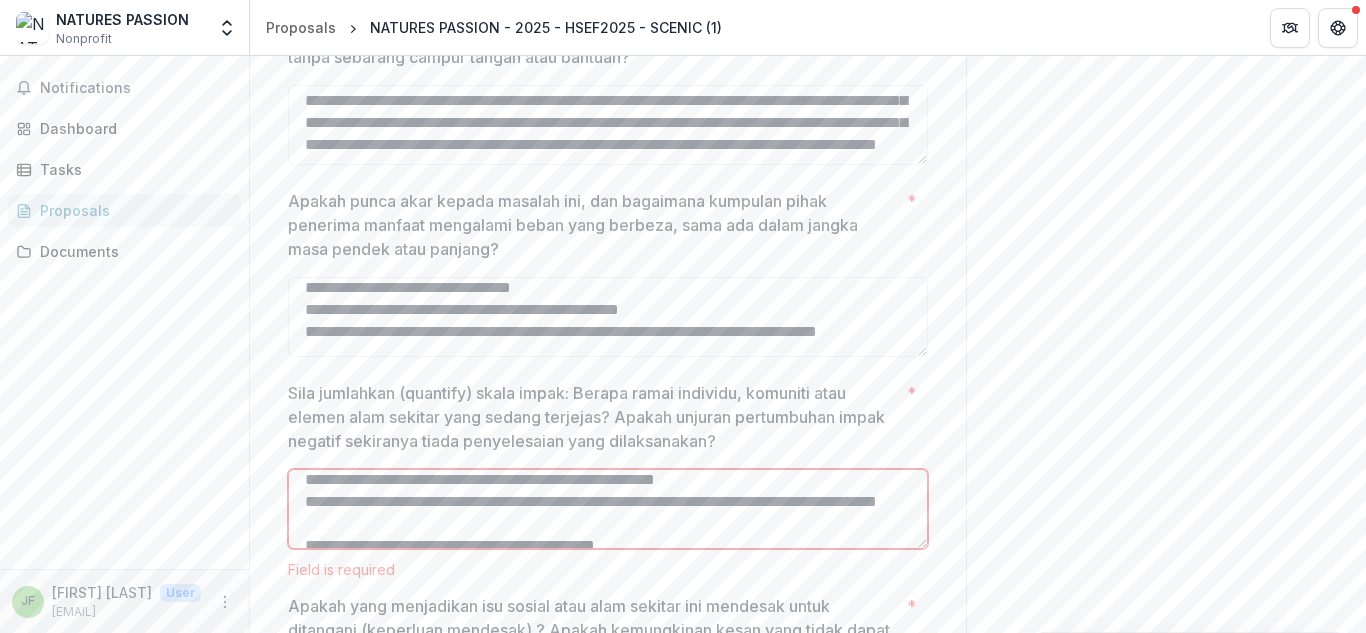 scroll, scrollTop: 9, scrollLeft: 0, axis: vertical 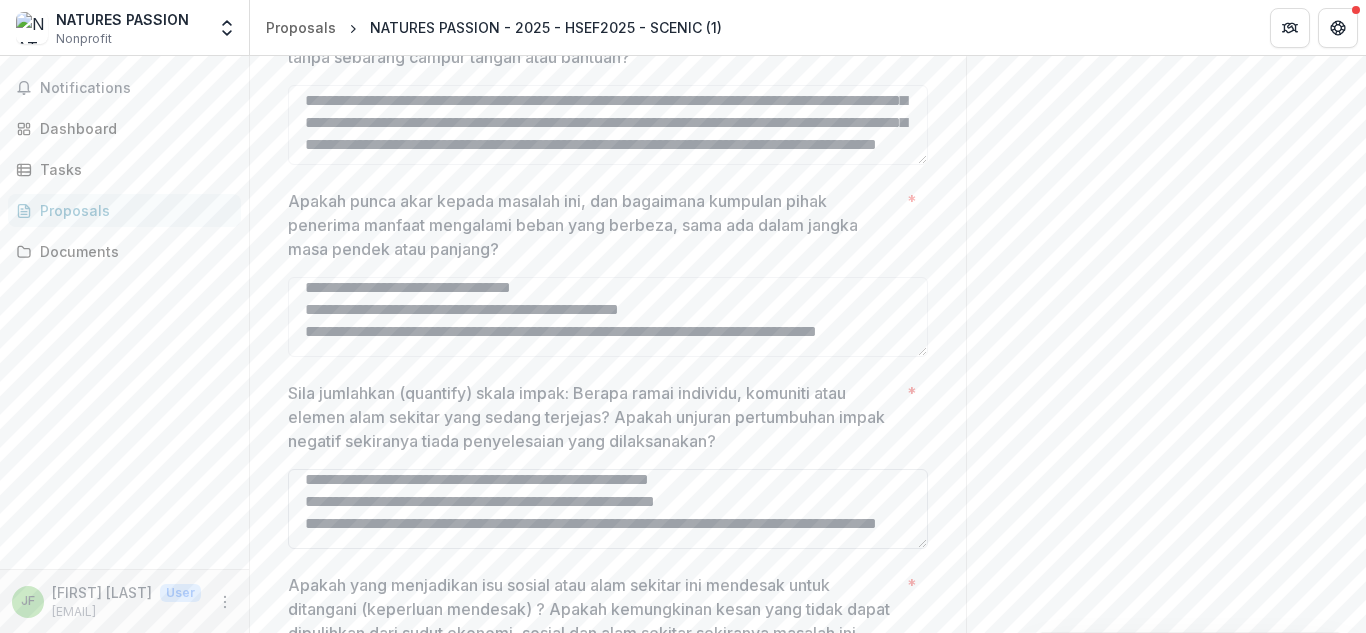 click on "Sila jumlahkan (quantify) skala impak: Berapa ramai individu, komuniti atau elemen alam sekitar yang sedang terjejas? Apakah unjuran pertumbuhan impak negatif sekiranya tiada penyelesaian yang dilaksanakan? *" at bounding box center (608, 509) 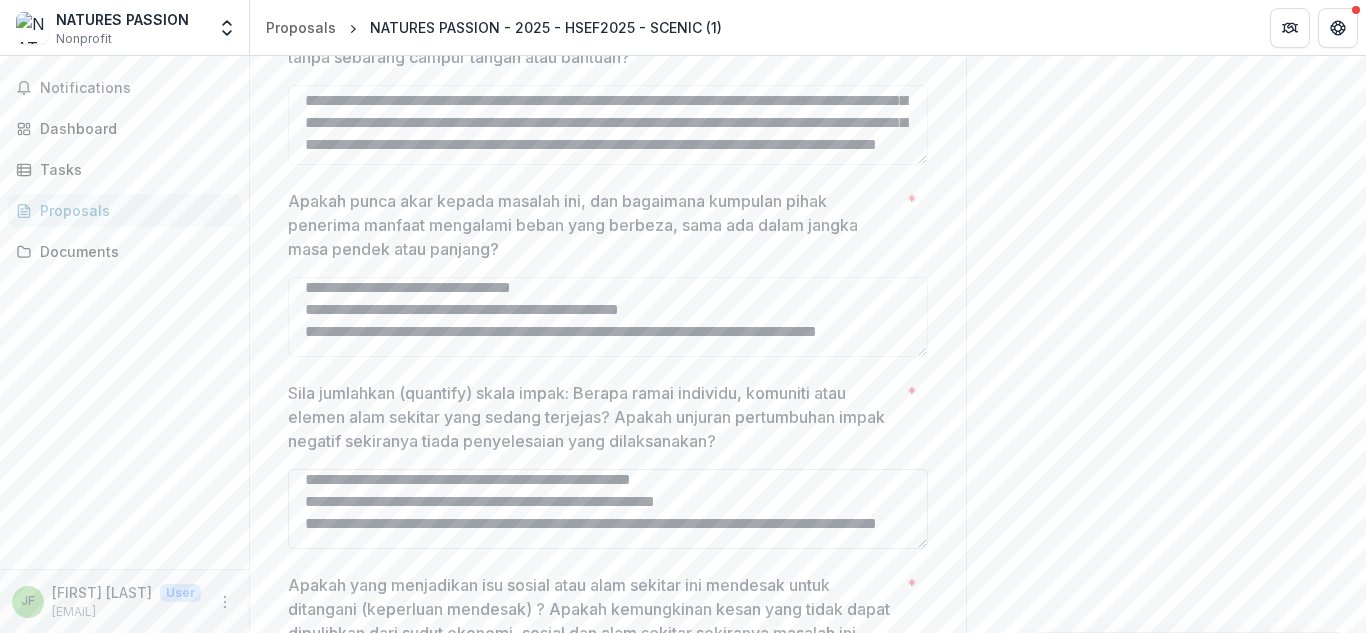 click on "Sila jumlahkan (quantify) skala impak: Berapa ramai individu, komuniti atau elemen alam sekitar yang sedang terjejas? Apakah unjuran pertumbuhan impak negatif sekiranya tiada penyelesaian yang dilaksanakan? *" at bounding box center (608, 509) 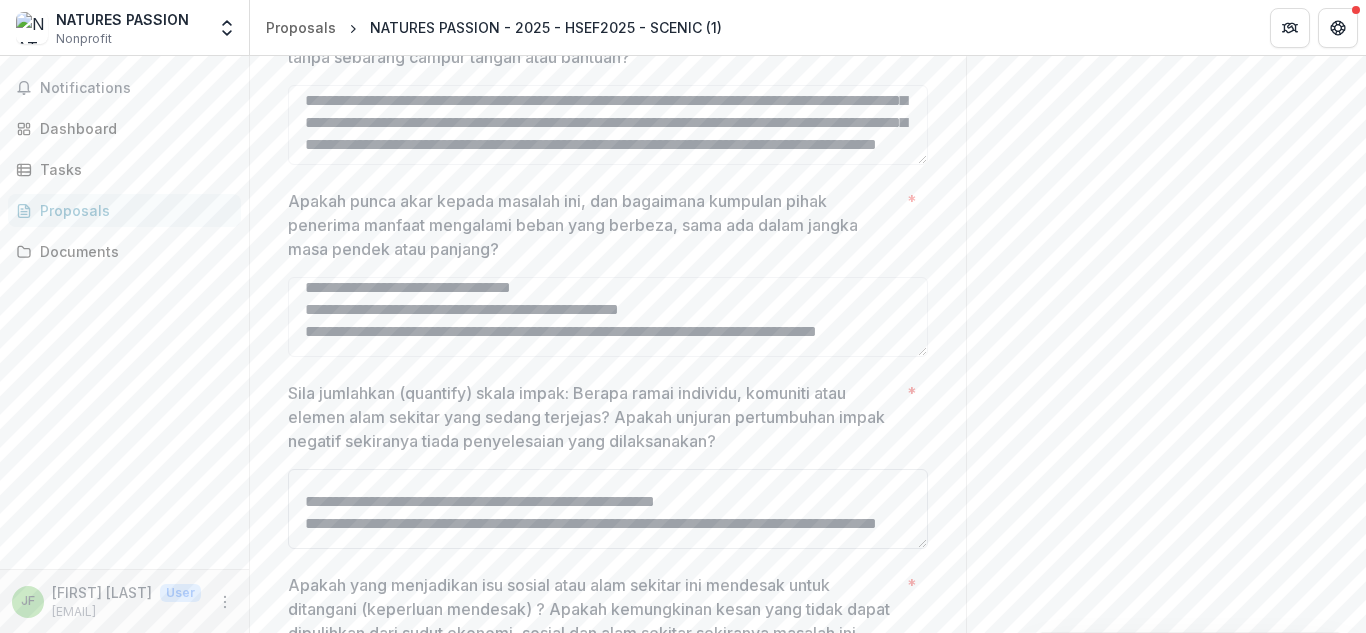 scroll, scrollTop: 9, scrollLeft: 0, axis: vertical 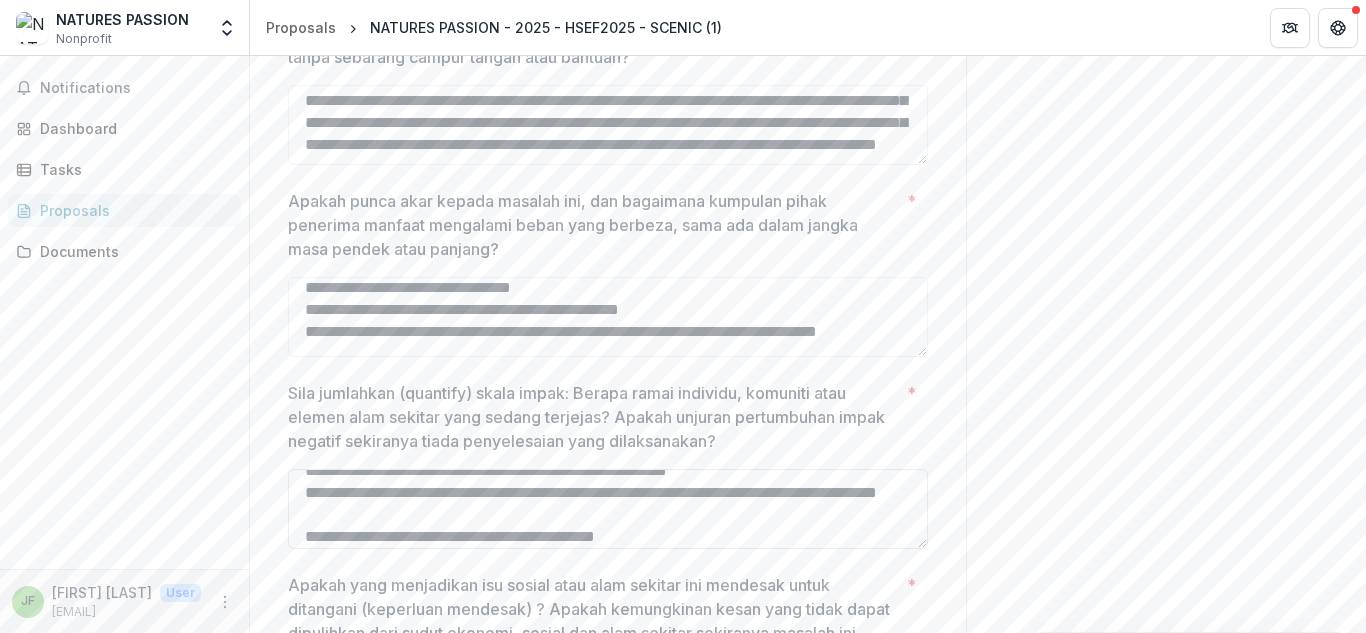 click on "Sila jumlahkan (quantify) skala impak: Berapa ramai individu, komuniti atau elemen alam sekitar yang sedang terjejas? Apakah unjuran pertumbuhan impak negatif sekiranya tiada penyelesaian yang dilaksanakan? *" at bounding box center [608, 509] 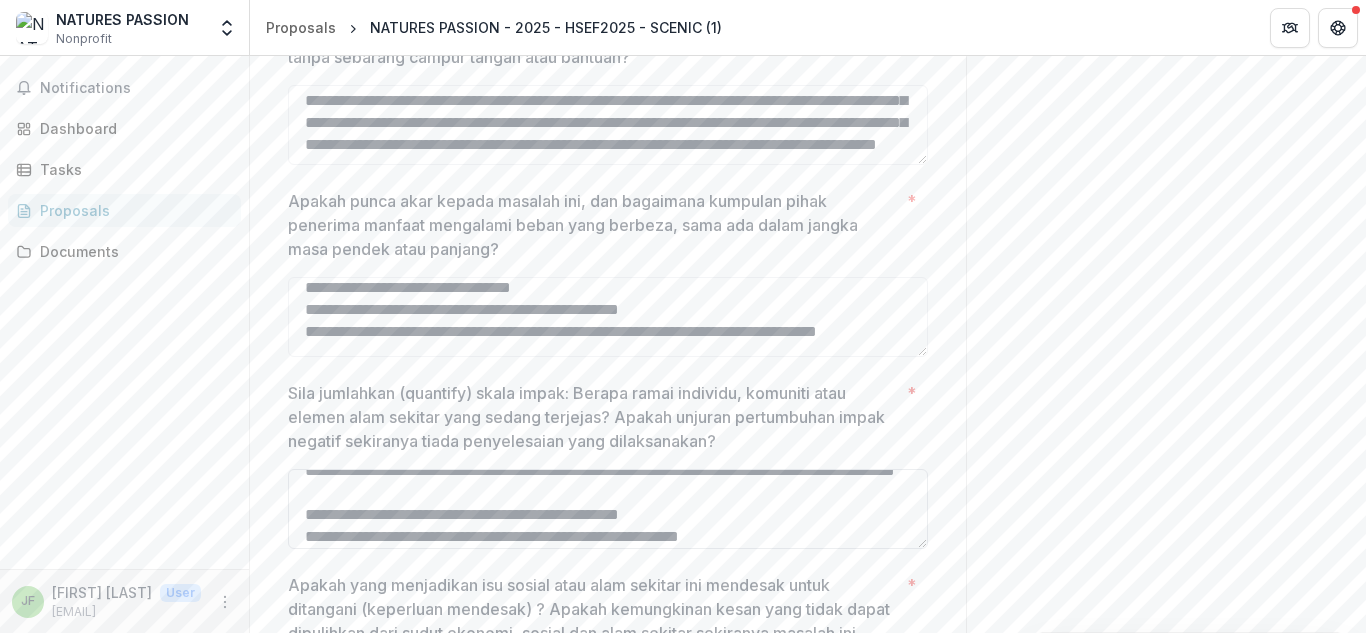 scroll, scrollTop: 106, scrollLeft: 0, axis: vertical 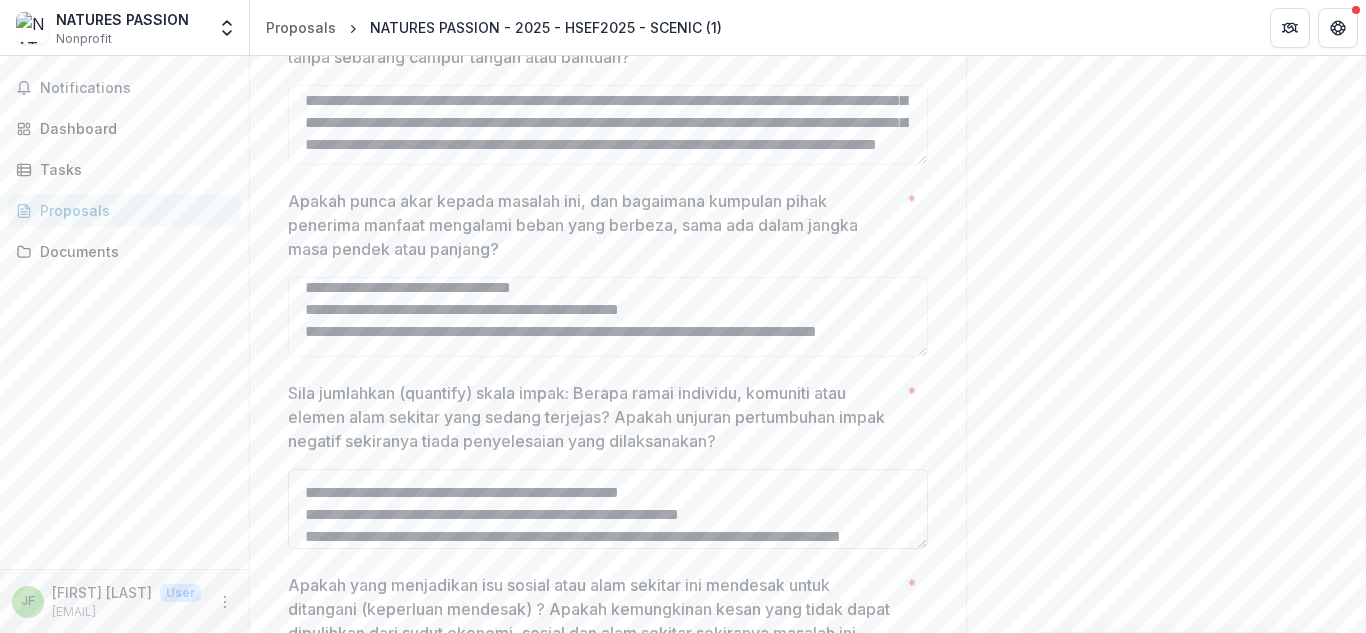 click on "Sila jumlahkan (quantify) skala impak: Berapa ramai individu, komuniti atau elemen alam sekitar yang sedang terjejas? Apakah unjuran pertumbuhan impak negatif sekiranya tiada penyelesaian yang dilaksanakan? *" at bounding box center (608, 509) 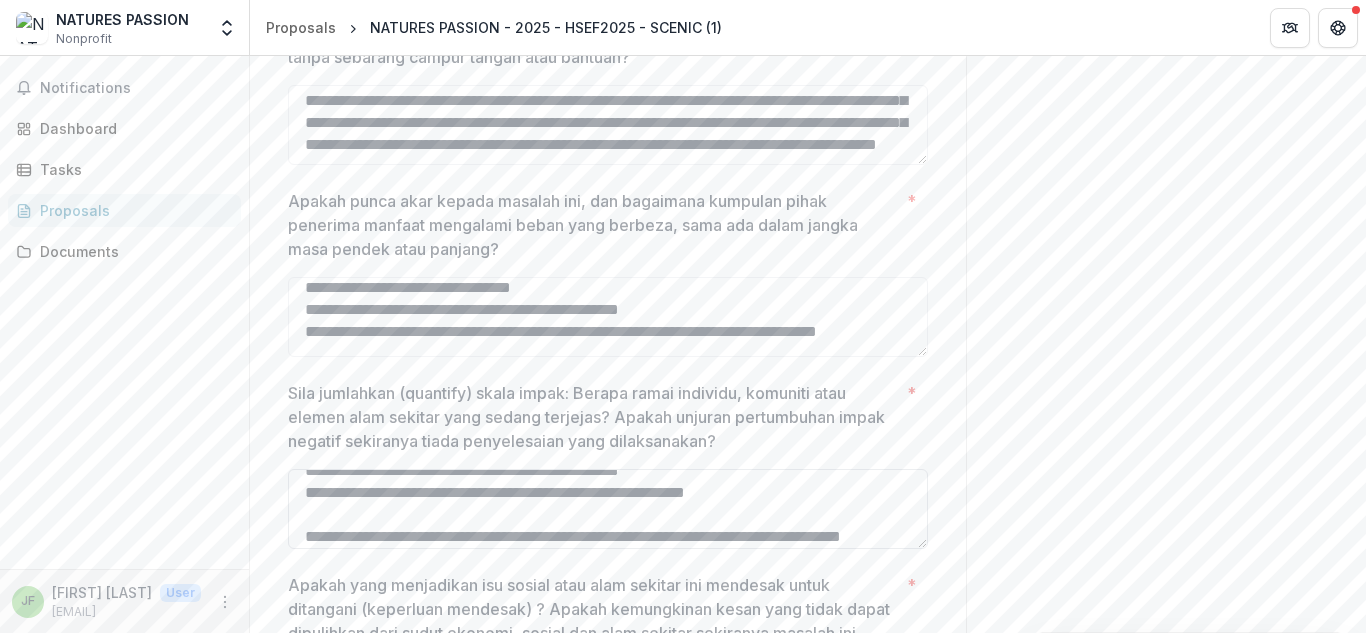 scroll, scrollTop: 150, scrollLeft: 0, axis: vertical 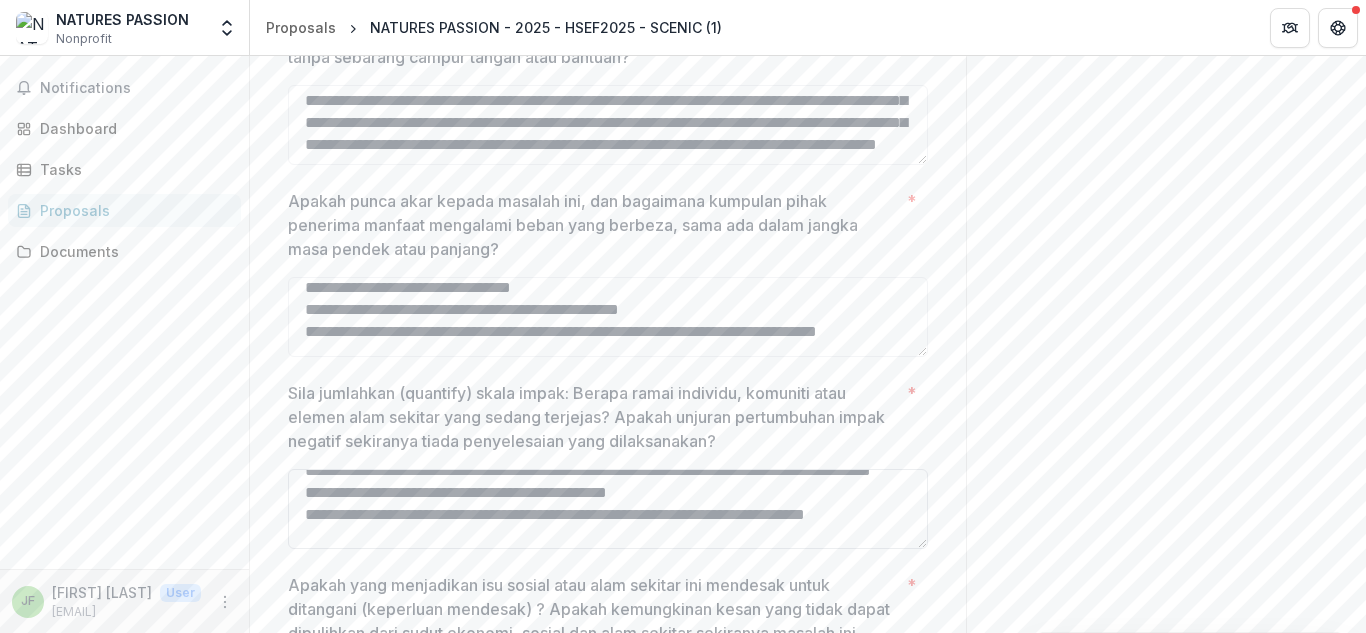 click on "Sila jumlahkan (quantify) skala impak: Berapa ramai individu, komuniti atau elemen alam sekitar yang sedang terjejas? Apakah unjuran pertumbuhan impak negatif sekiranya tiada penyelesaian yang dilaksanakan? *" at bounding box center [608, 509] 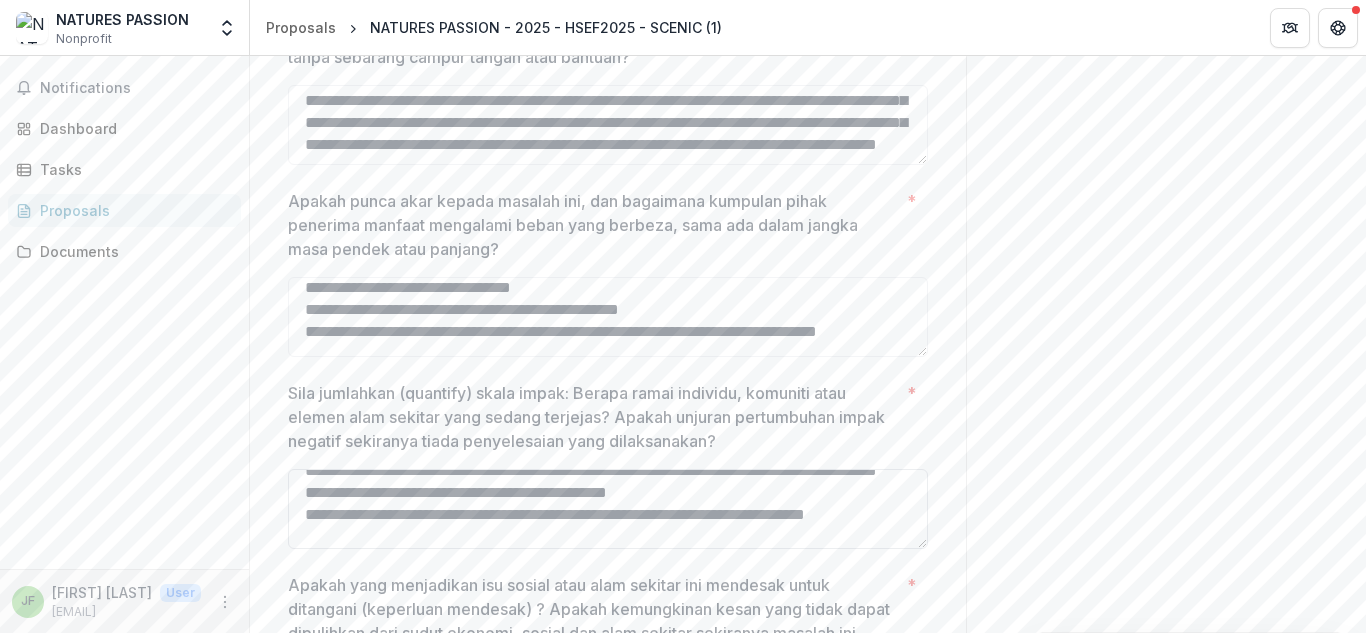 click on "Sila jumlahkan (quantify) skala impak: Berapa ramai individu, komuniti atau elemen alam sekitar yang sedang terjejas? Apakah unjuran pertumbuhan impak negatif sekiranya tiada penyelesaian yang dilaksanakan? *" at bounding box center (608, 509) 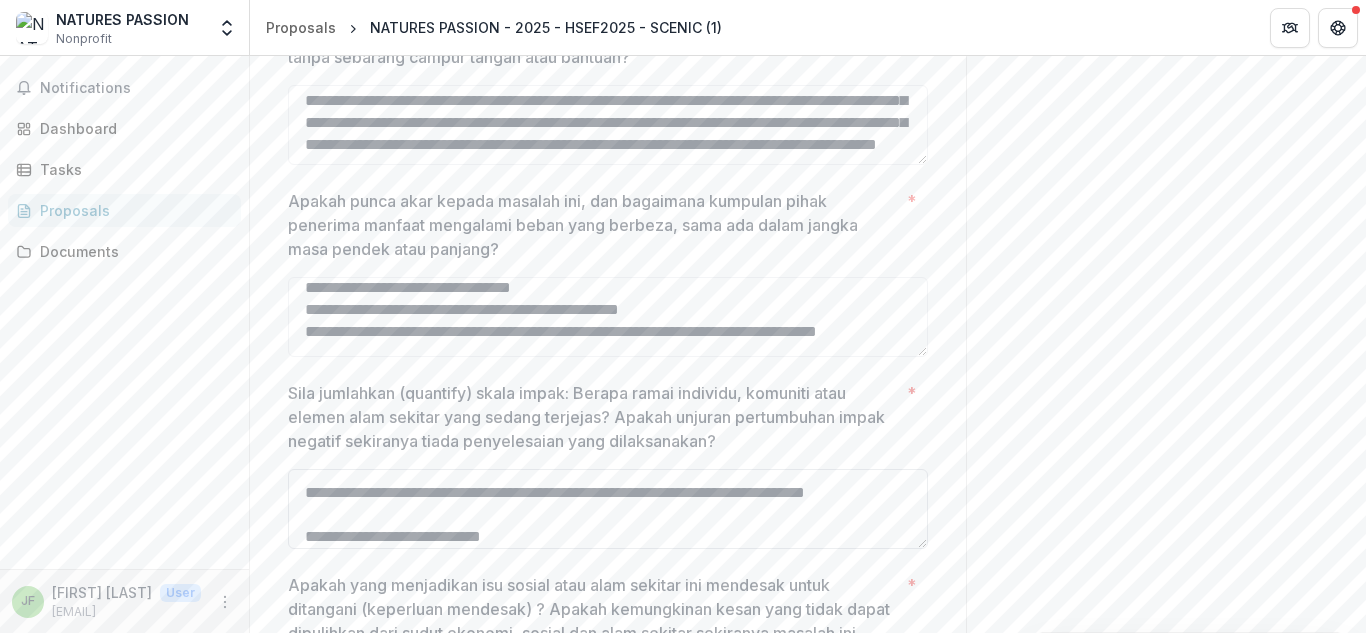 scroll, scrollTop: 260, scrollLeft: 0, axis: vertical 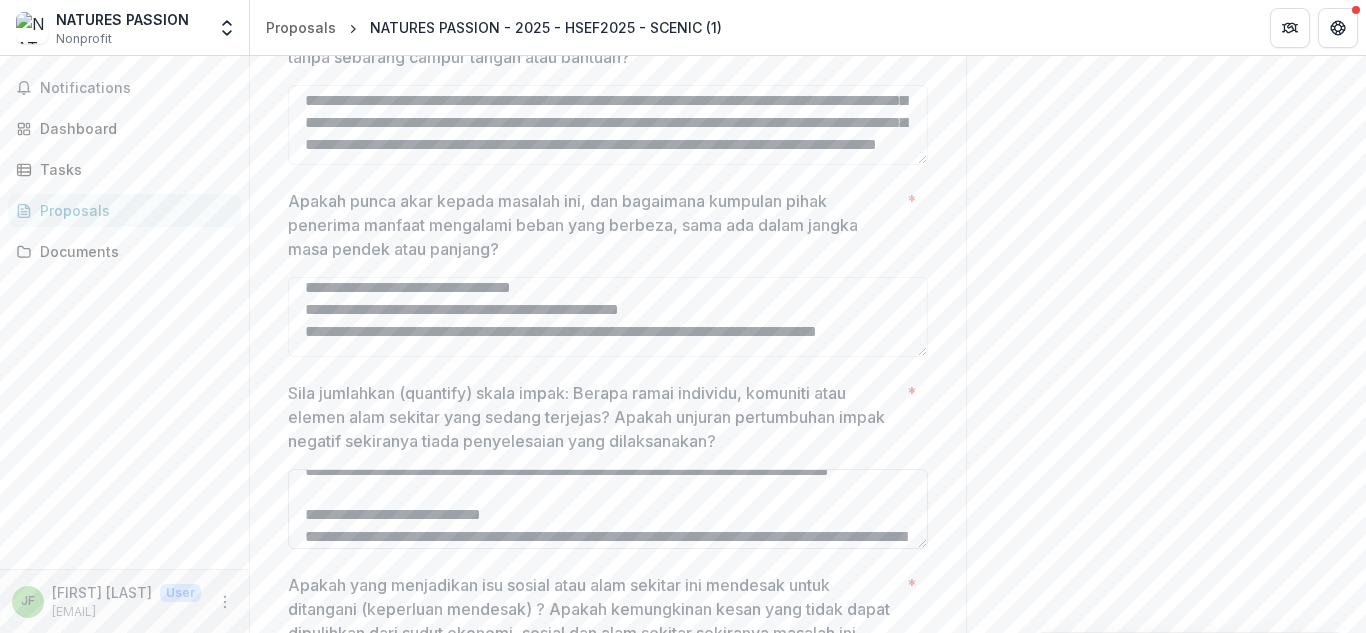 click on "Sila jumlahkan (quantify) skala impak: Berapa ramai individu, komuniti atau elemen alam sekitar yang sedang terjejas? Apakah unjuran pertumbuhan impak negatif sekiranya tiada penyelesaian yang dilaksanakan? *" at bounding box center [608, 509] 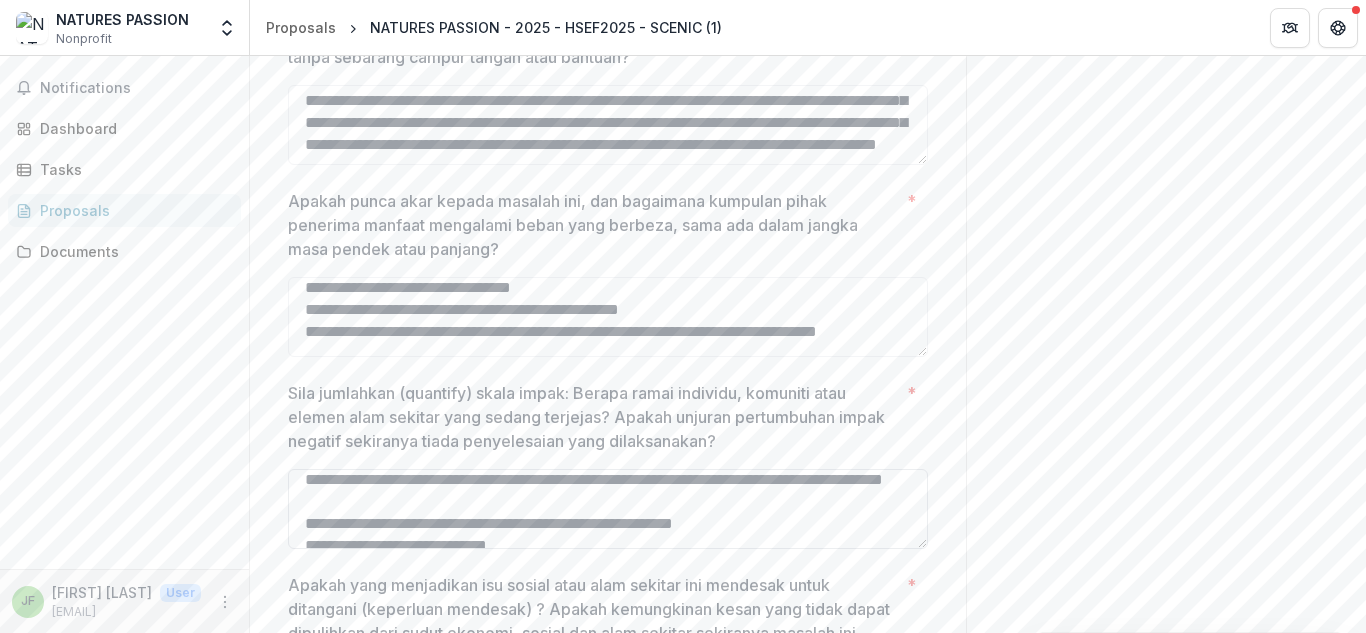 scroll, scrollTop: 361, scrollLeft: 0, axis: vertical 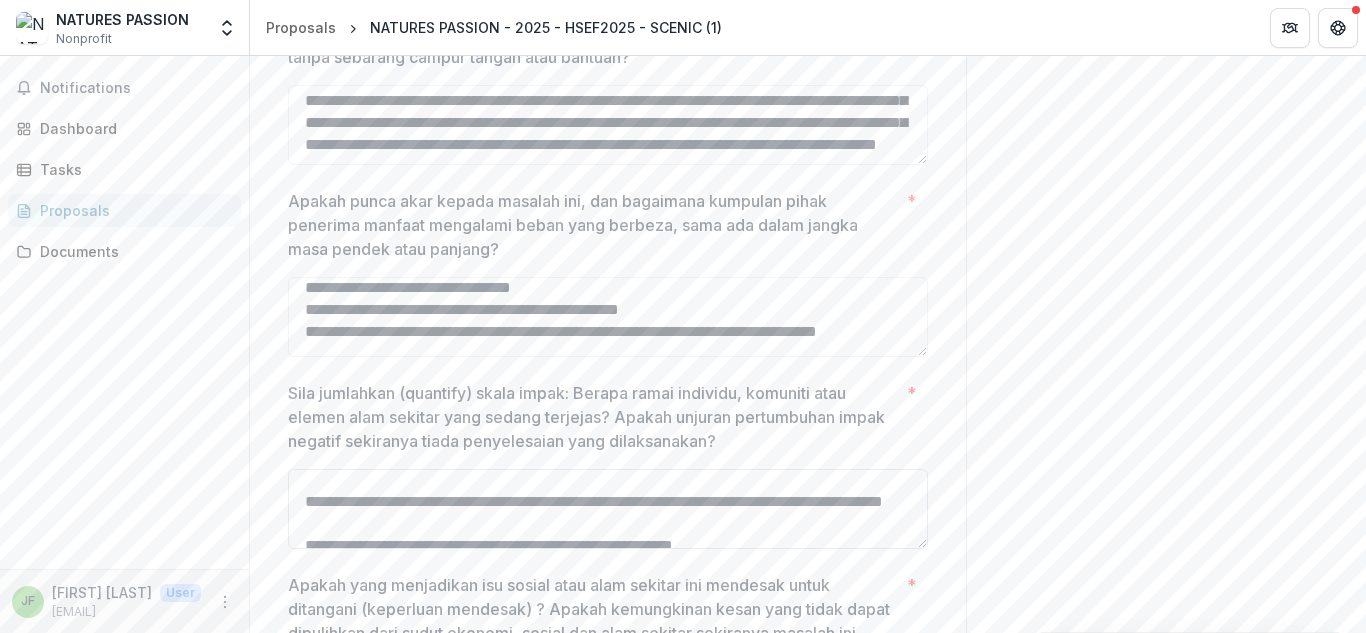 click on "Sila jumlahkan (quantify) skala impak: Berapa ramai individu, komuniti atau elemen alam sekitar yang sedang terjejas? Apakah unjuran pertumbuhan impak negatif sekiranya tiada penyelesaian yang dilaksanakan? *" at bounding box center [608, 509] 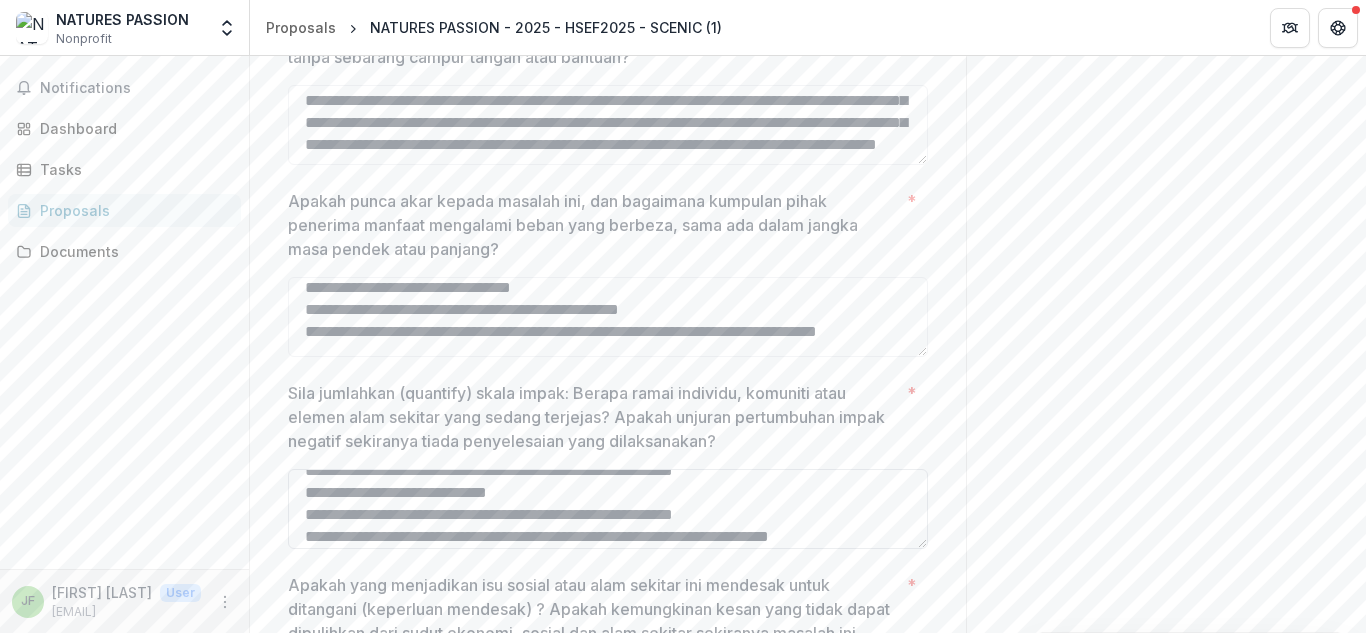 scroll, scrollTop: 458, scrollLeft: 0, axis: vertical 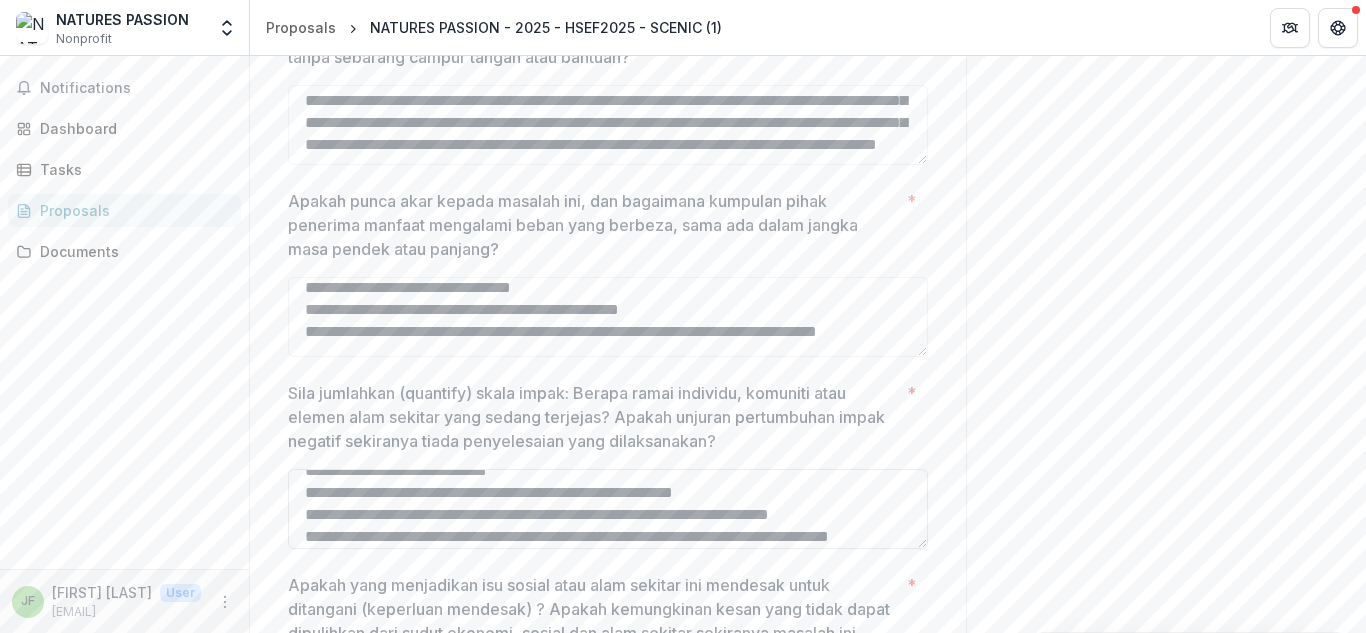 click on "Sila jumlahkan (quantify) skala impak: Berapa ramai individu, komuniti atau elemen alam sekitar yang sedang terjejas? Apakah unjuran pertumbuhan impak negatif sekiranya tiada penyelesaian yang dilaksanakan? *" at bounding box center (608, 509) 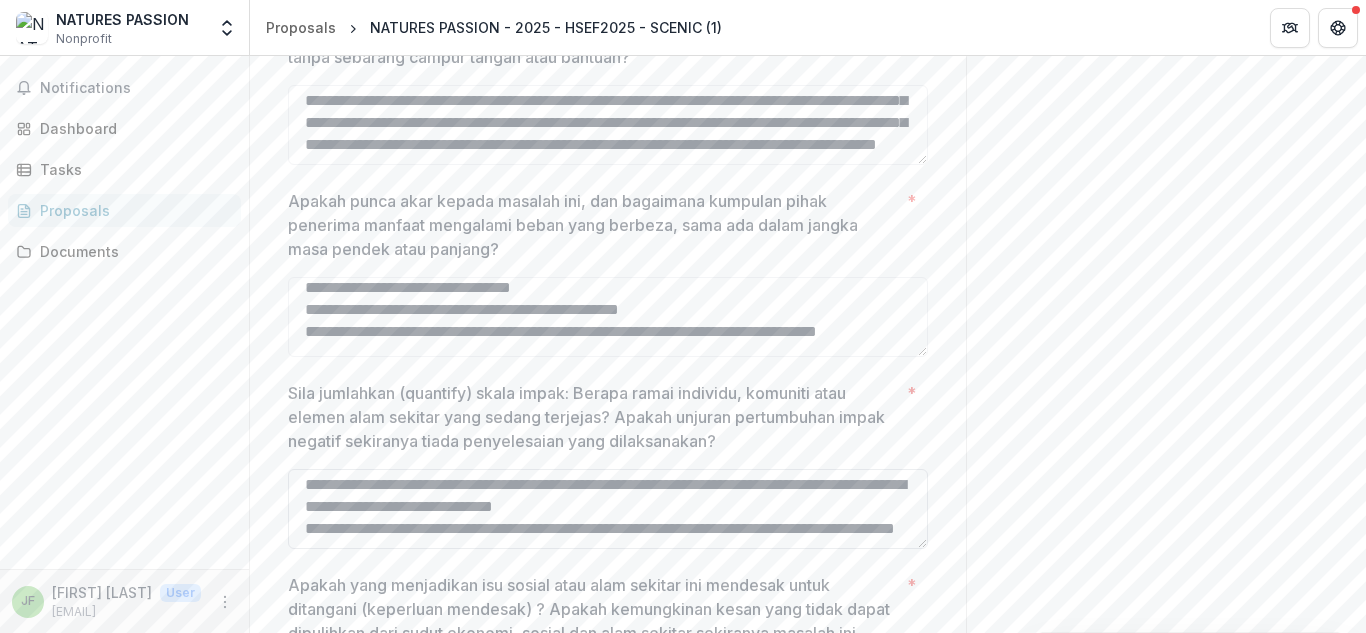 scroll, scrollTop: 810, scrollLeft: 0, axis: vertical 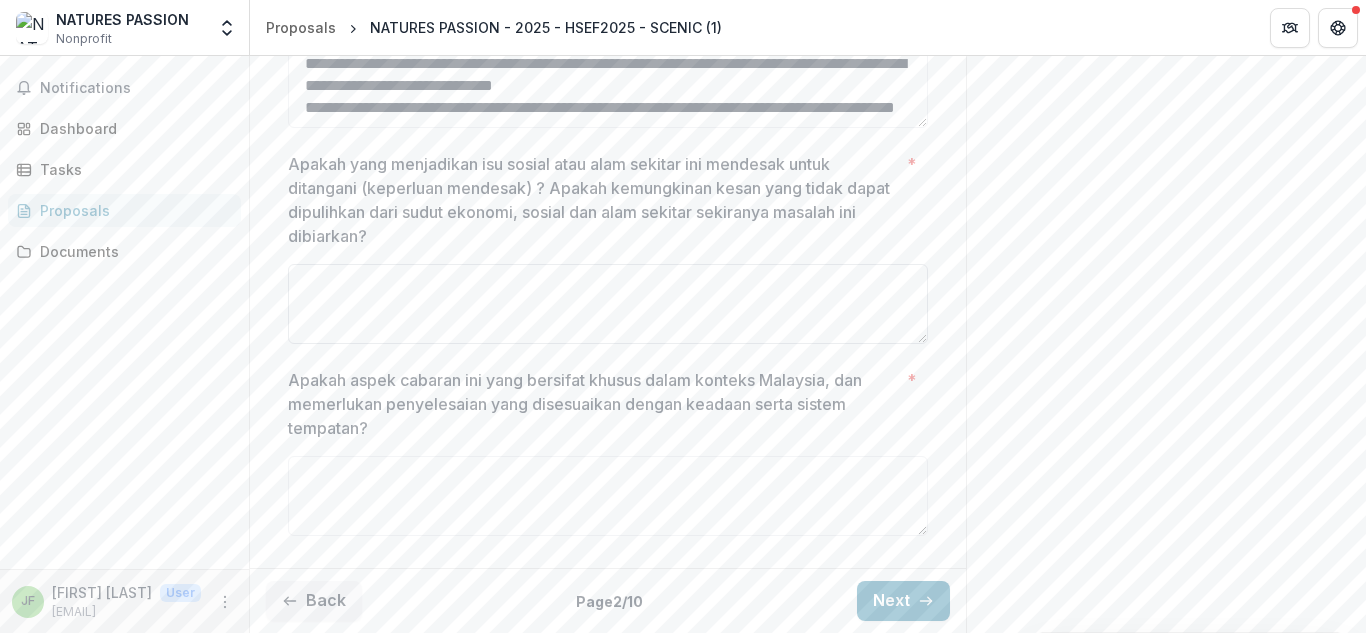 type on "**********" 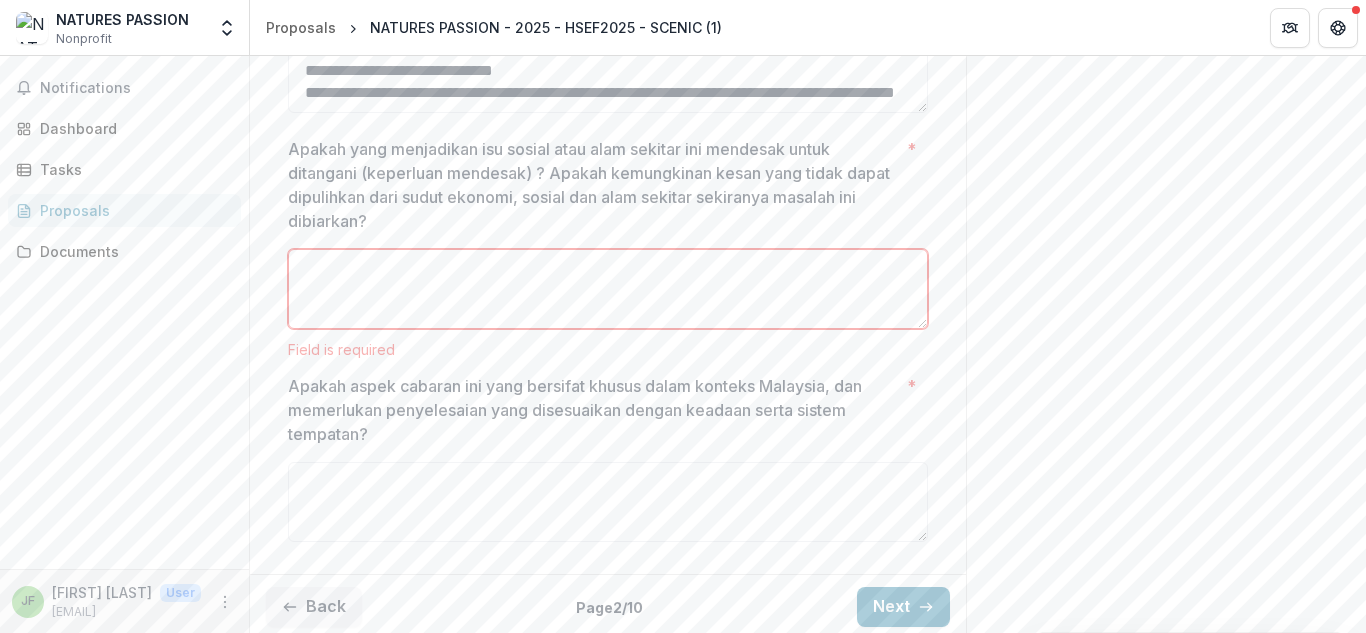 click on "Apakah yang menjadikan isu sosial atau alam sekitar ini mendesak untuk ditangani (keperluan mendesak) ? Apakah kemungkinan kesan yang tidak dapat dipulihkan dari sudut ekonomi, sosial dan alam sekitar sekiranya masalah ini dibiarkan? *" at bounding box center [608, 289] 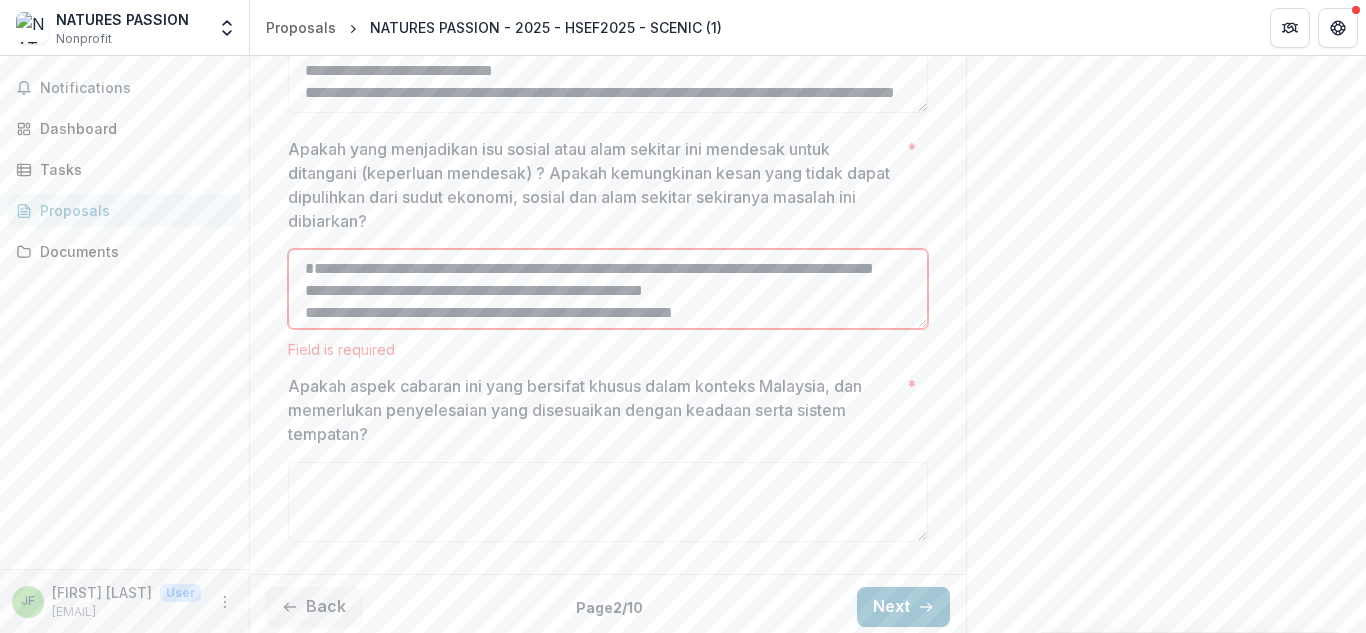 scroll, scrollTop: 1162, scrollLeft: 0, axis: vertical 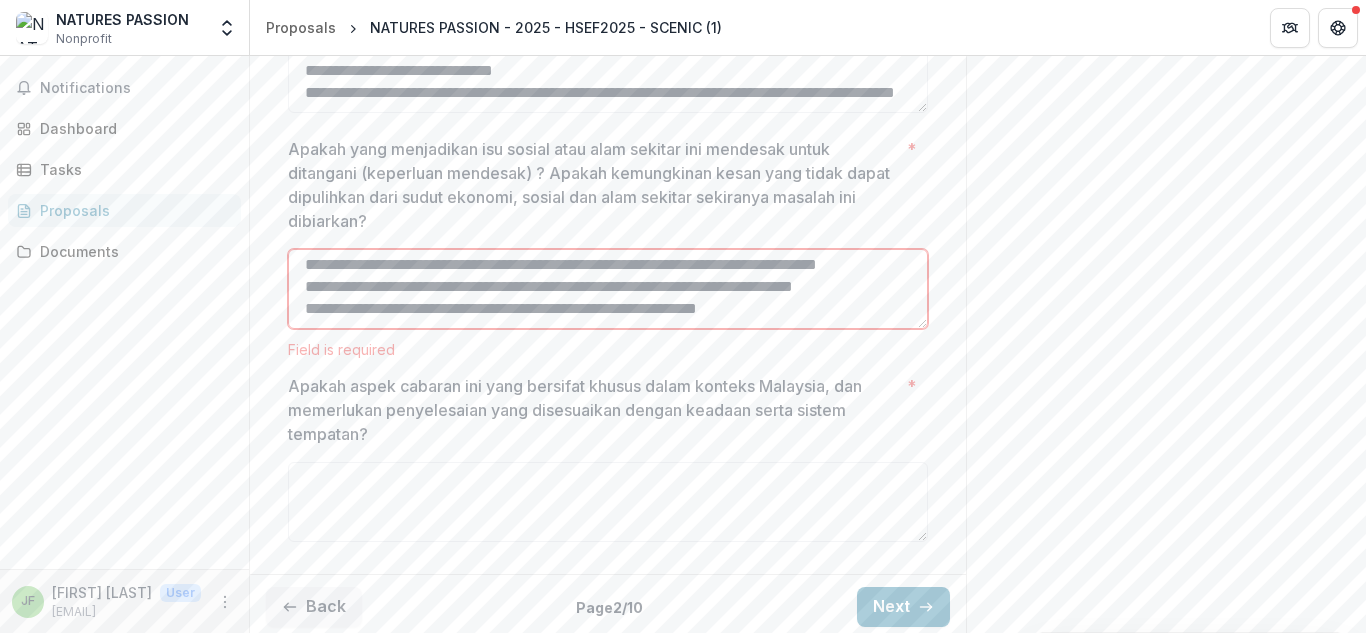 click on "Apakah yang menjadikan isu sosial atau alam sekitar ini mendesak untuk ditangani (keperluan mendesak) ? Apakah kemungkinan kesan yang tidak dapat dipulihkan dari sudut ekonomi, sosial dan alam sekitar sekiranya masalah ini dibiarkan? *" at bounding box center [608, 289] 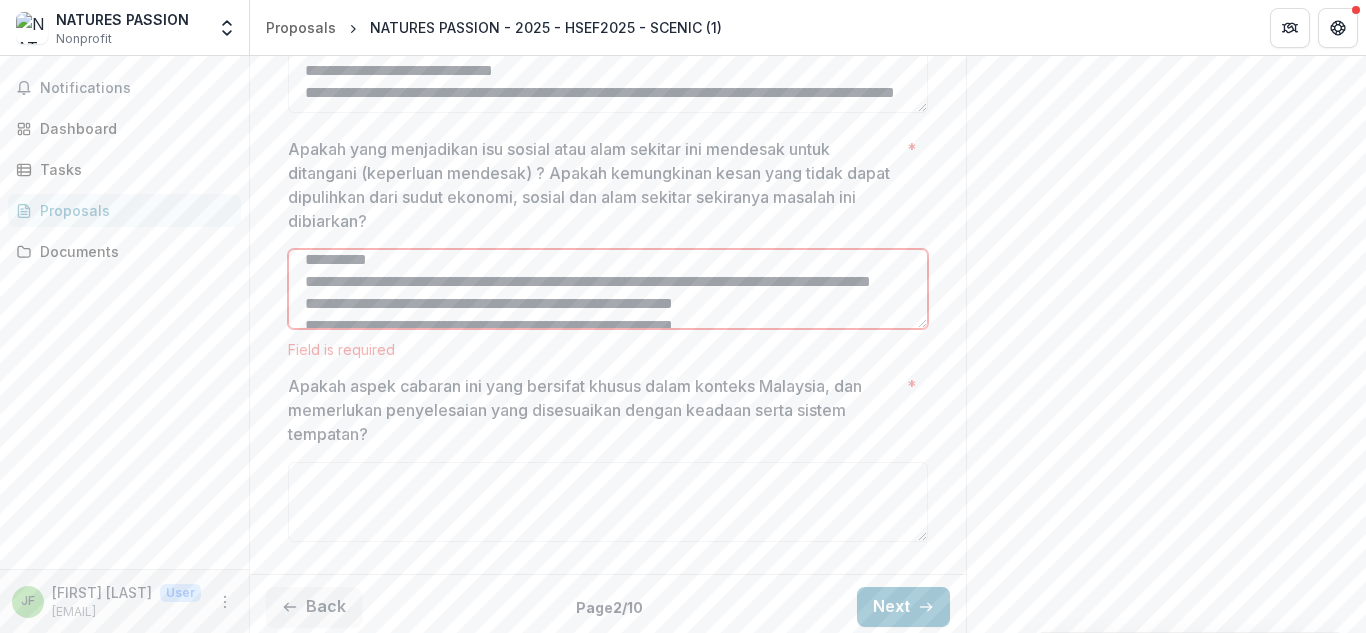 scroll, scrollTop: 9, scrollLeft: 0, axis: vertical 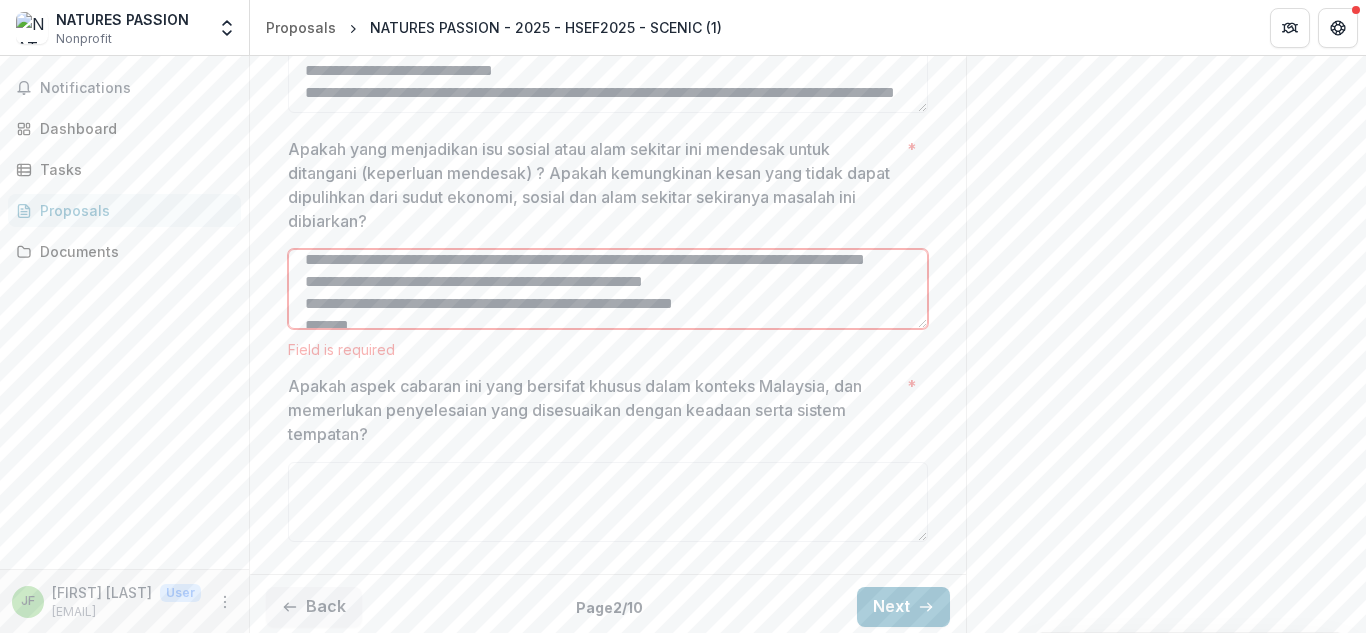 click on "Apakah yang menjadikan isu sosial atau alam sekitar ini mendesak untuk ditangani (keperluan mendesak) ? Apakah kemungkinan kesan yang tidak dapat dipulihkan dari sudut ekonomi, sosial dan alam sekitar sekiranya masalah ini dibiarkan? *" at bounding box center [608, 289] 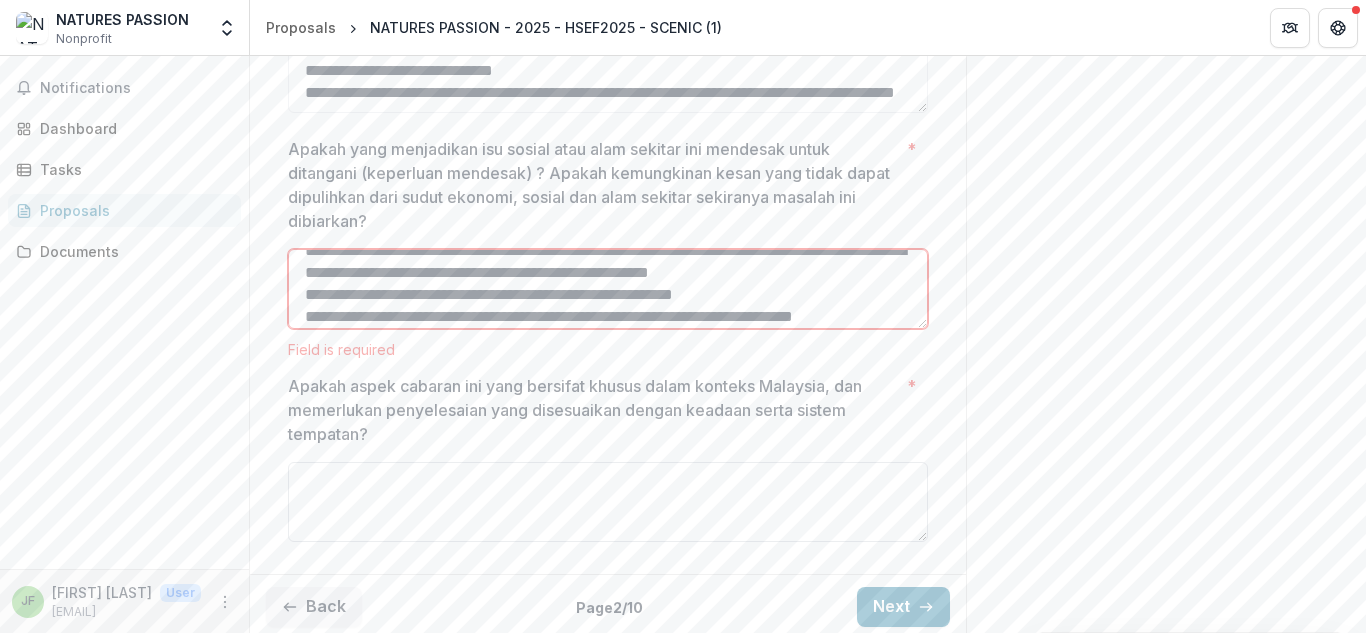scroll, scrollTop: 150, scrollLeft: 0, axis: vertical 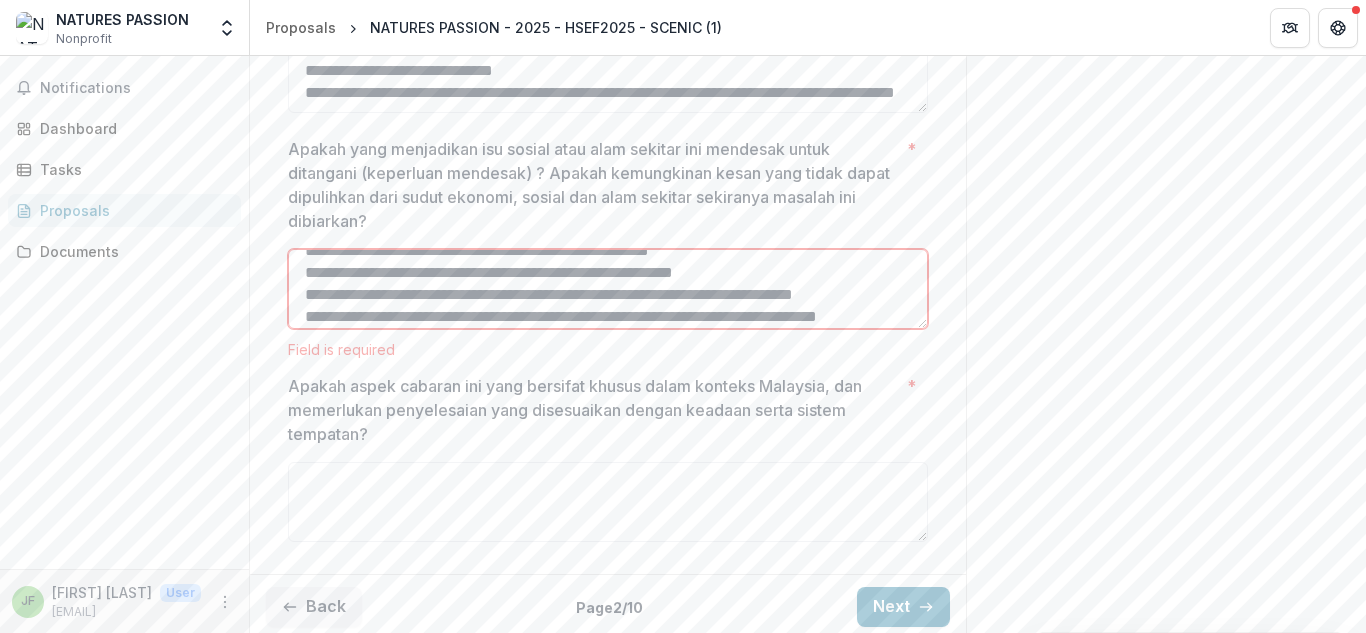 click on "Apakah yang menjadikan isu sosial atau alam sekitar ini mendesak untuk ditangani (keperluan mendesak) ? Apakah kemungkinan kesan yang tidak dapat dipulihkan dari sudut ekonomi, sosial dan alam sekitar sekiranya masalah ini dibiarkan? *" at bounding box center (608, 289) 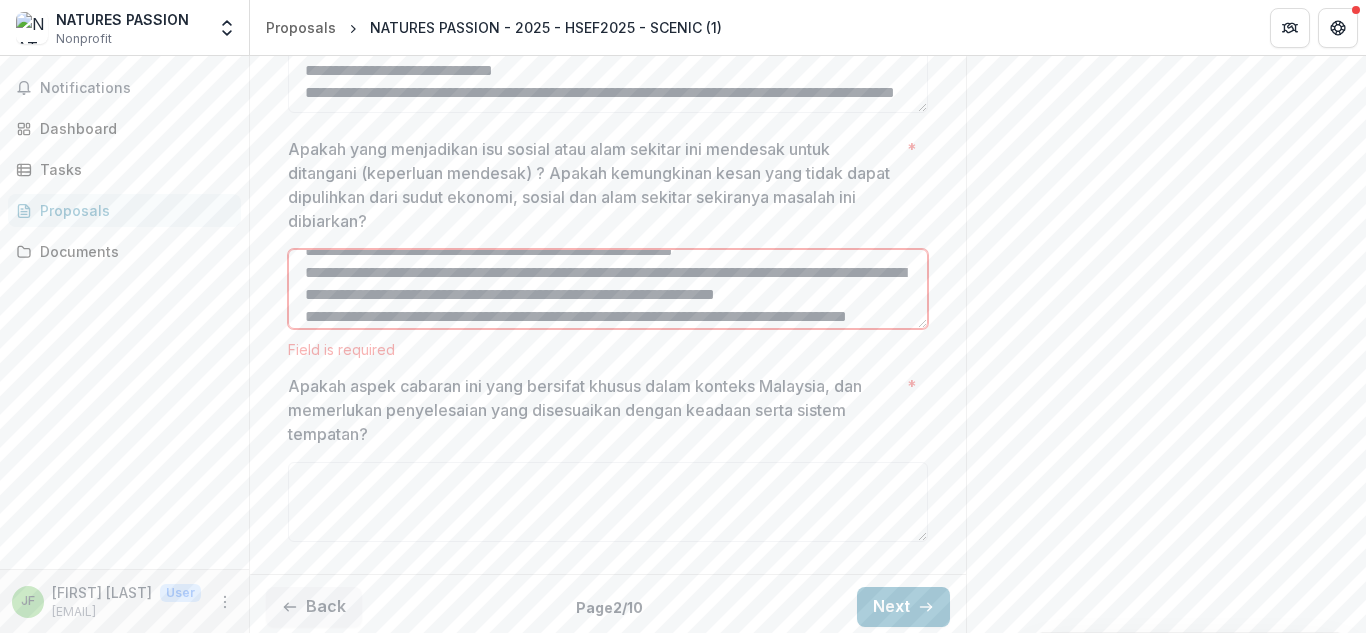 scroll, scrollTop: 216, scrollLeft: 0, axis: vertical 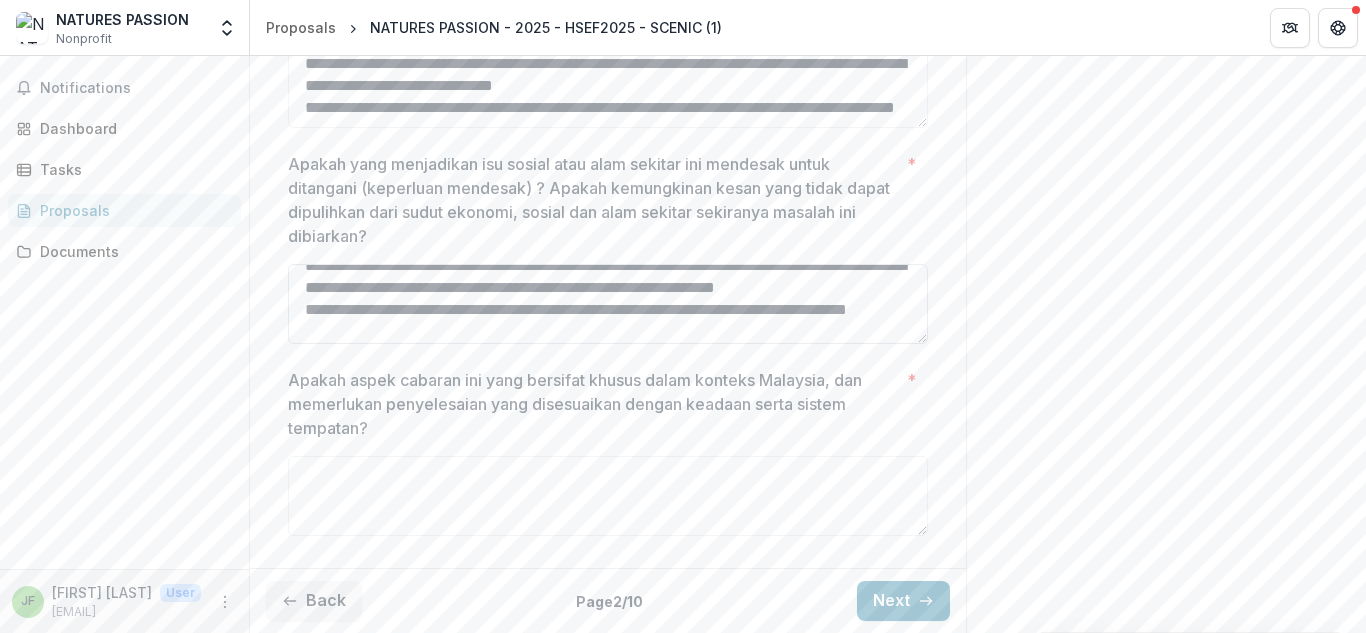 click on "Apakah yang menjadikan isu sosial atau alam sekitar ini mendesak untuk ditangani (keperluan mendesak) ? Apakah kemungkinan kesan yang tidak dapat dipulihkan dari sudut ekonomi, sosial dan alam sekitar sekiranya masalah ini dibiarkan? *" at bounding box center (608, 304) 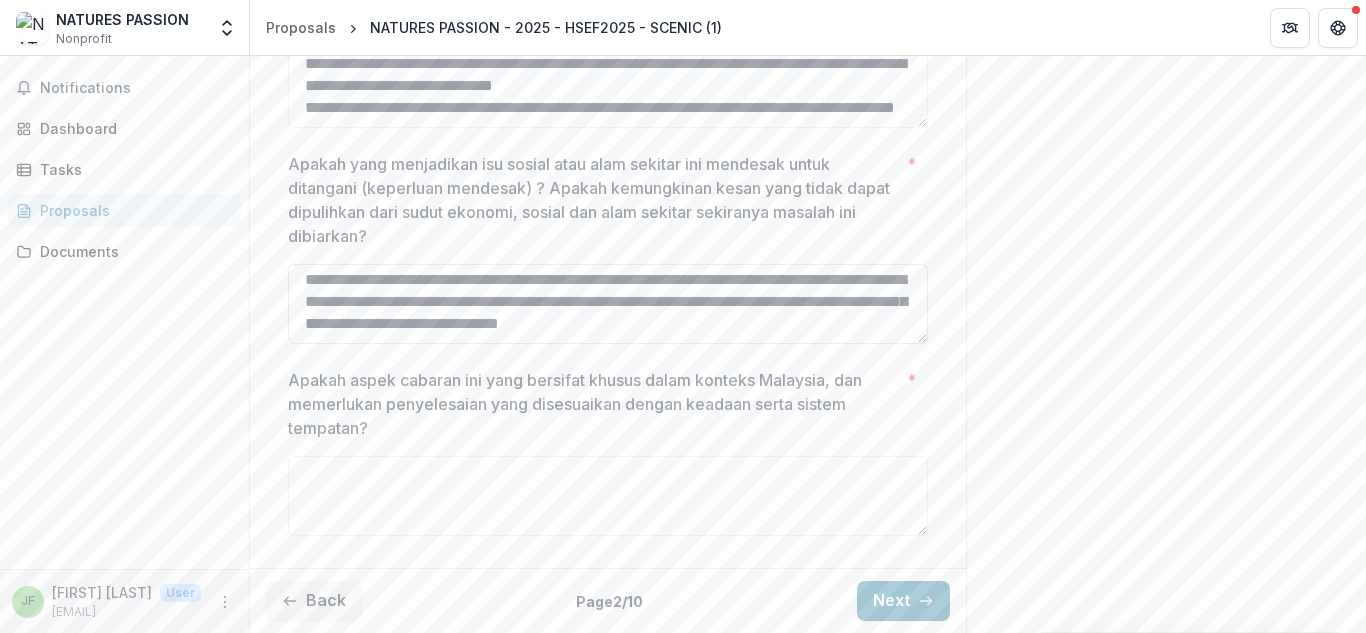 scroll, scrollTop: 942, scrollLeft: 0, axis: vertical 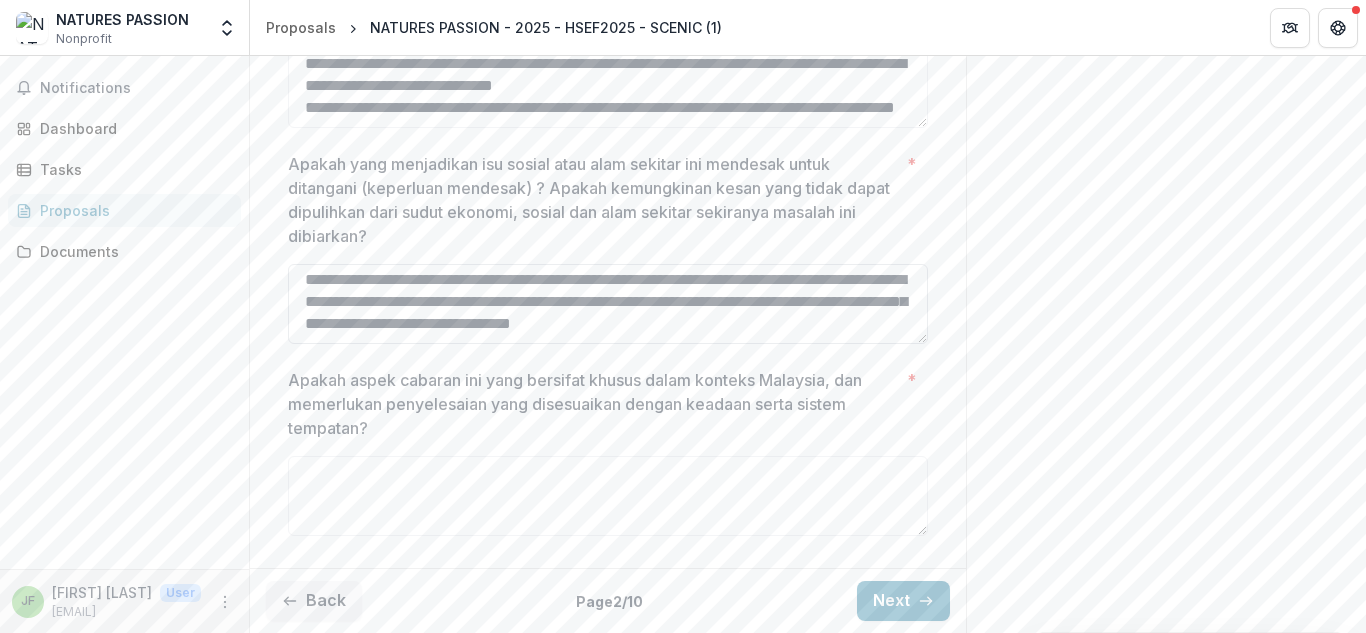 click on "Apakah yang menjadikan isu sosial atau alam sekitar ini mendesak untuk ditangani (keperluan mendesak) ? Apakah kemungkinan kesan yang tidak dapat dipulihkan dari sudut ekonomi, sosial dan alam sekitar sekiranya masalah ini dibiarkan? *" at bounding box center [608, 304] 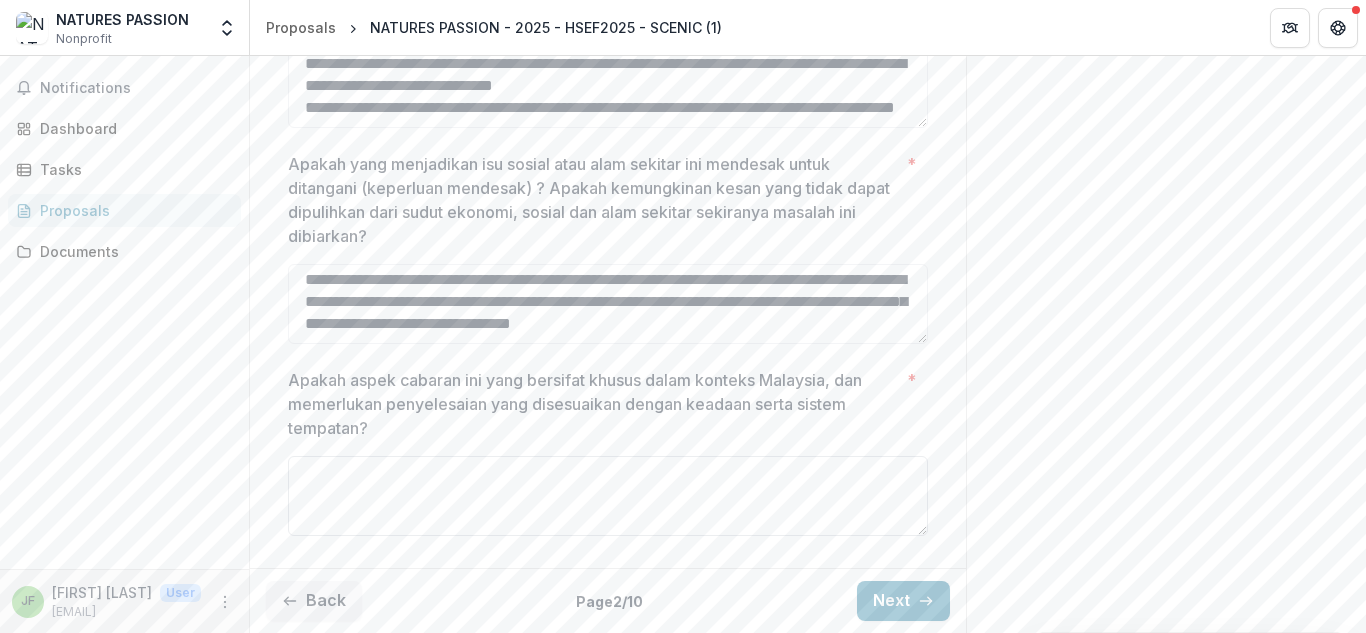 type on "**********" 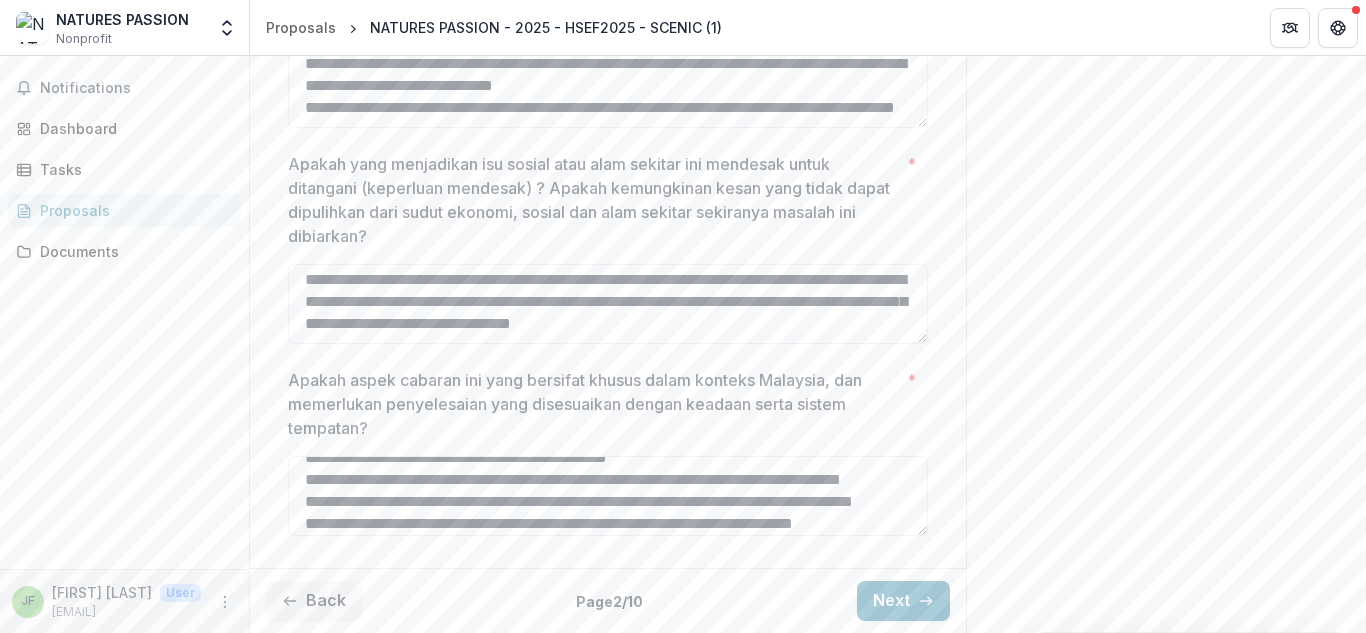 scroll, scrollTop: 172, scrollLeft: 0, axis: vertical 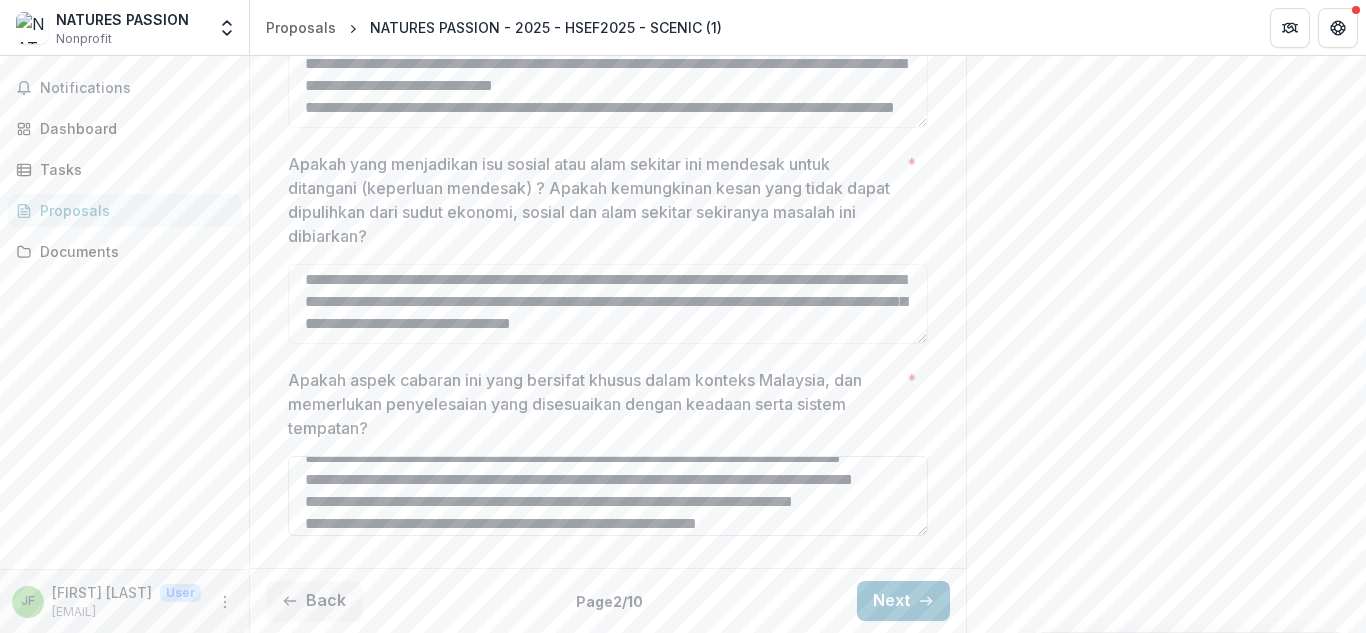 click on "Apakah aspek cabaran ini yang bersifat khusus dalam konteks Malaysia, dan memerlukan penyelesaian yang disesuaikan dengan keadaan serta sistem tempatan? *" at bounding box center (608, 496) 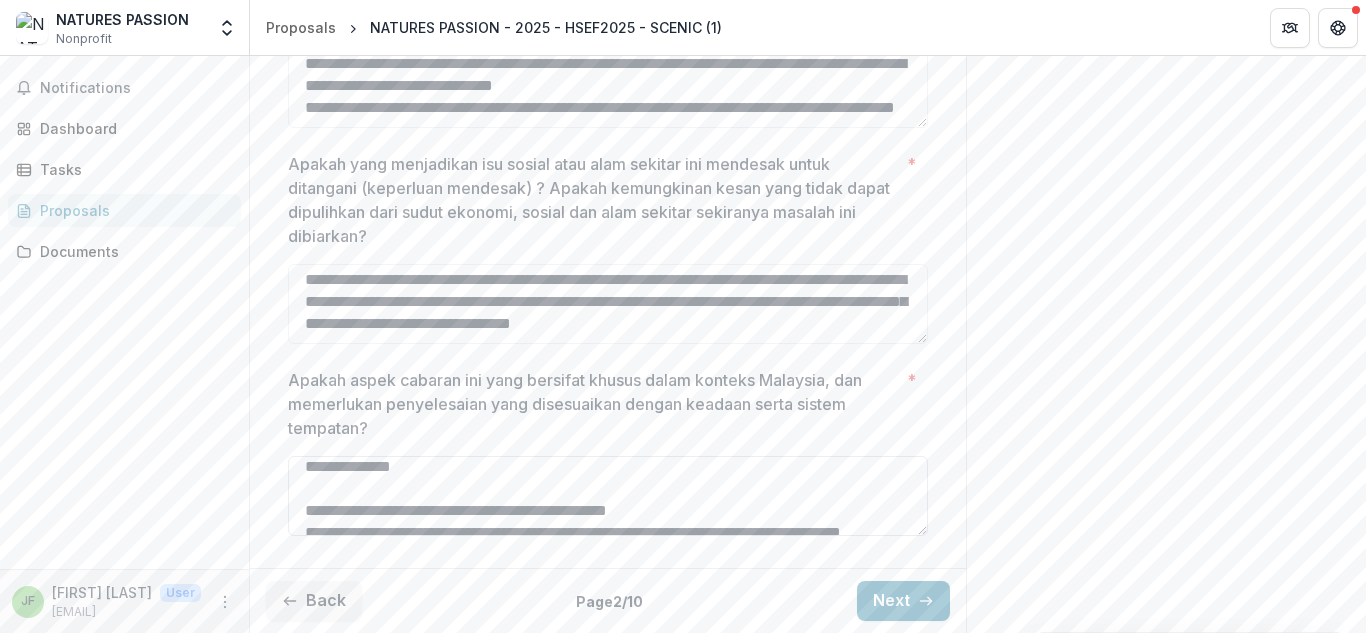 scroll, scrollTop: 9, scrollLeft: 0, axis: vertical 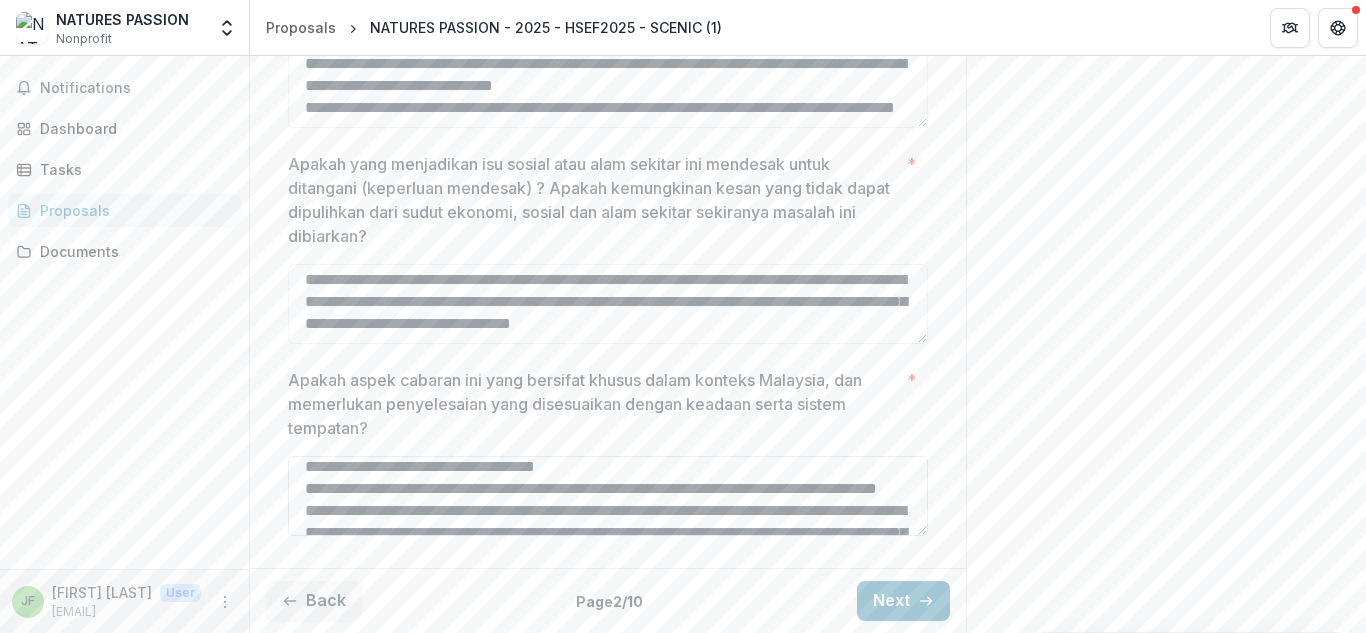 click on "Apakah aspek cabaran ini yang bersifat khusus dalam konteks Malaysia, dan memerlukan penyelesaian yang disesuaikan dengan keadaan serta sistem tempatan? *" at bounding box center [608, 496] 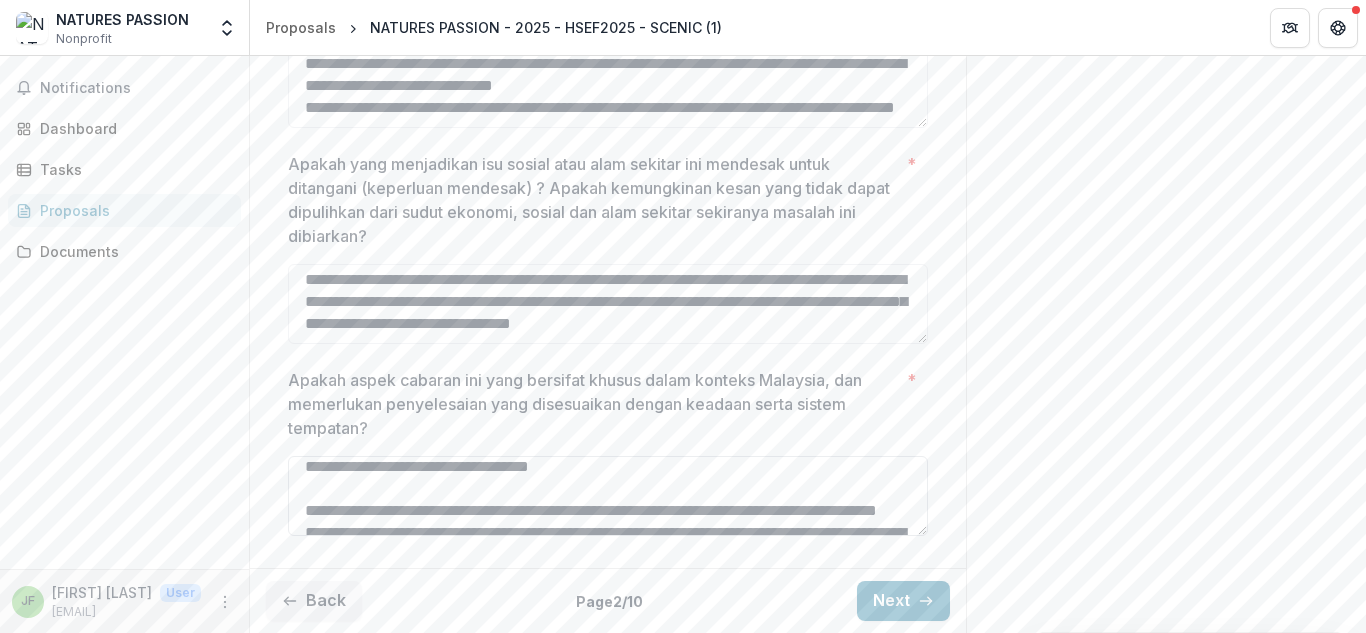 scroll, scrollTop: 31, scrollLeft: 0, axis: vertical 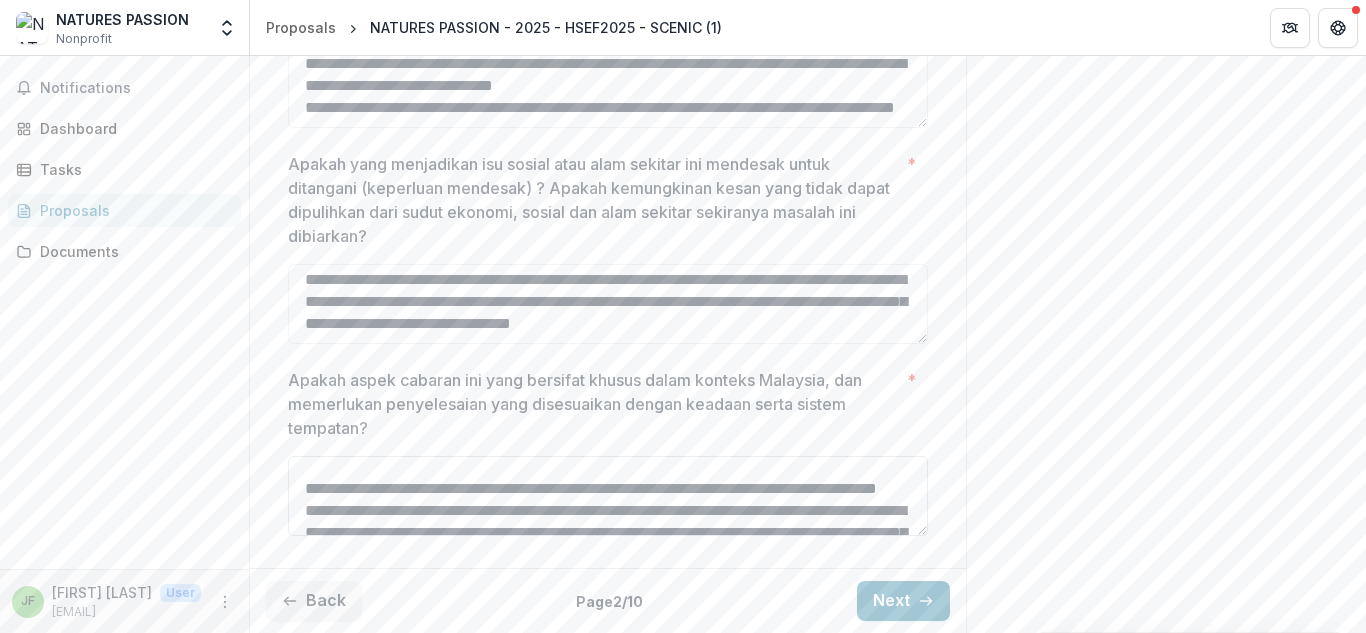click on "Apakah aspek cabaran ini yang bersifat khusus dalam konteks Malaysia, dan memerlukan penyelesaian yang disesuaikan dengan keadaan serta sistem tempatan? *" at bounding box center [608, 496] 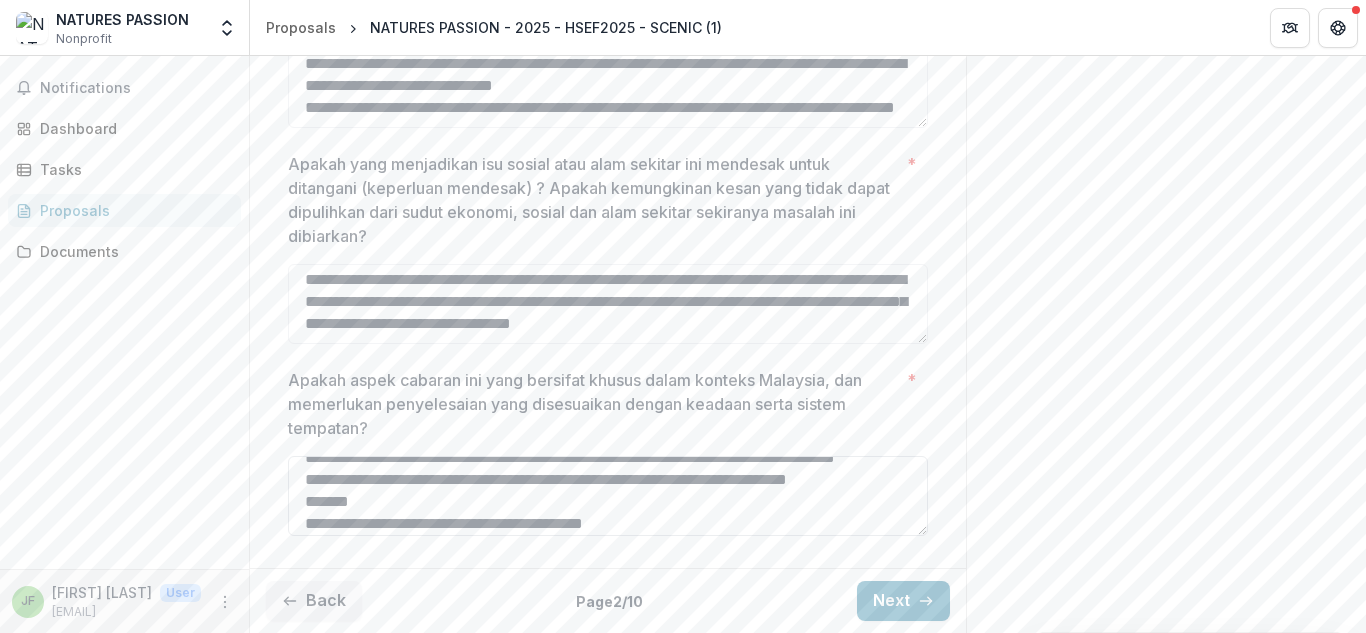 scroll, scrollTop: 766, scrollLeft: 0, axis: vertical 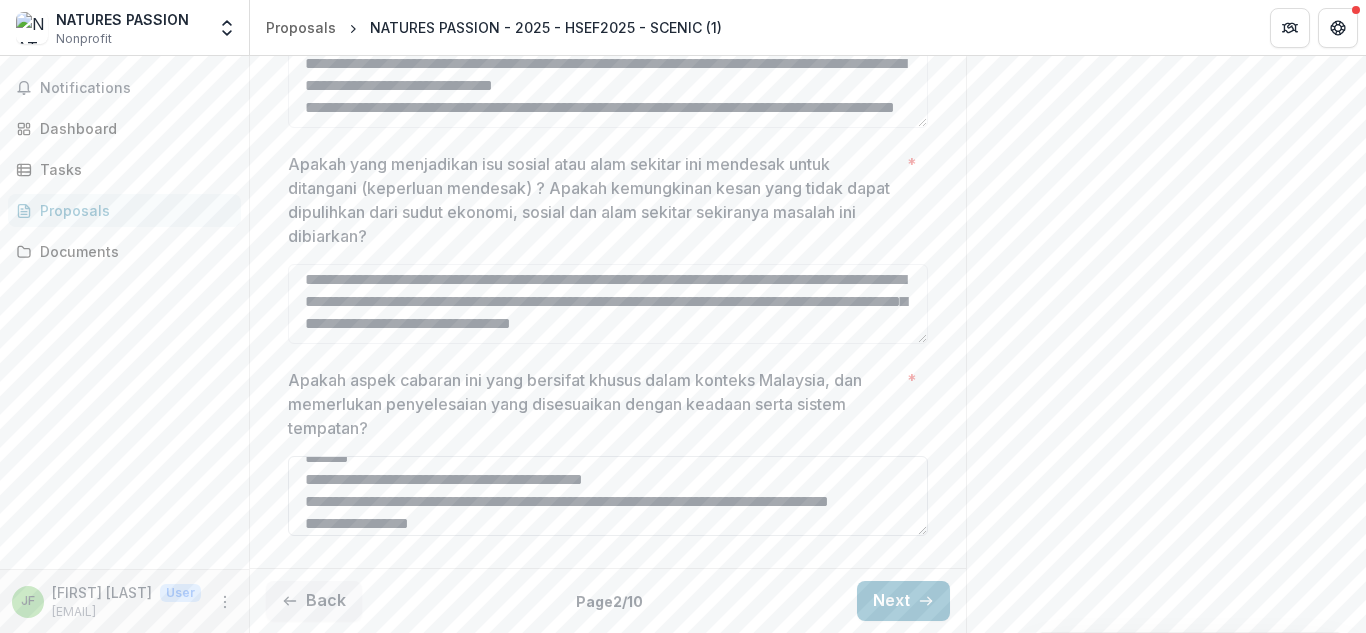 click on "Apakah aspek cabaran ini yang bersifat khusus dalam konteks Malaysia, dan memerlukan penyelesaian yang disesuaikan dengan keadaan serta sistem tempatan? *" at bounding box center (608, 496) 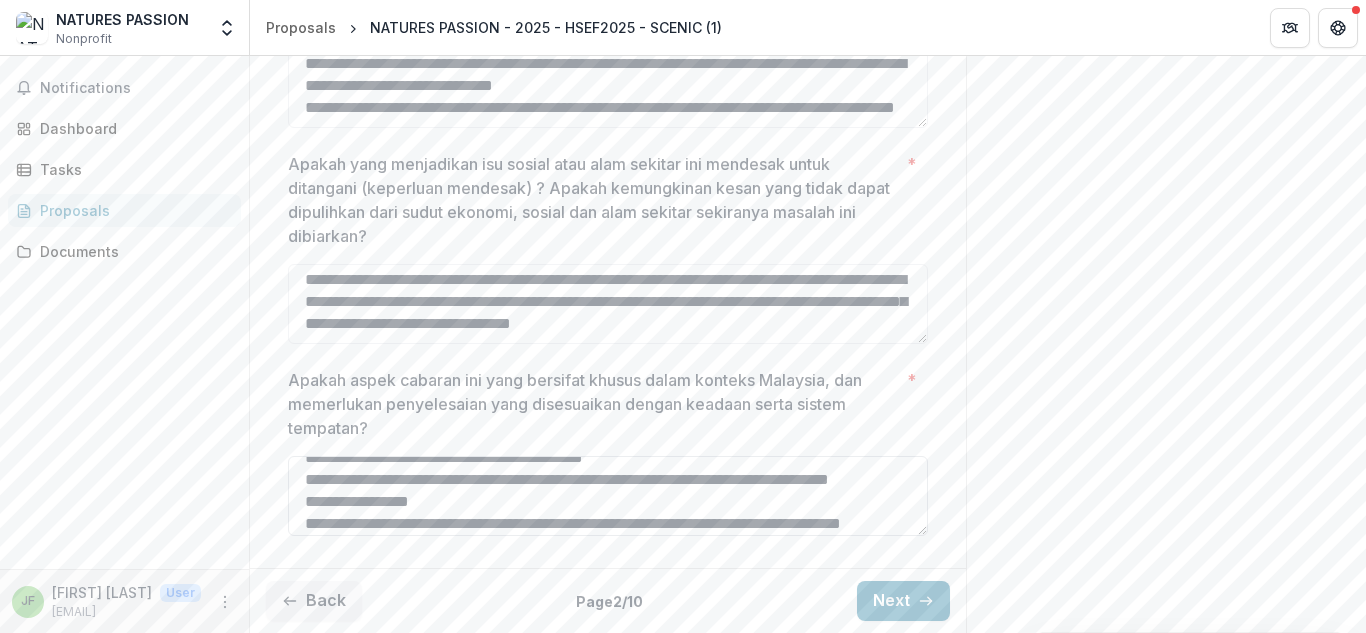 click on "Apakah aspek cabaran ini yang bersifat khusus dalam konteks Malaysia, dan memerlukan penyelesaian yang disesuaikan dengan keadaan serta sistem tempatan? *" at bounding box center [608, 496] 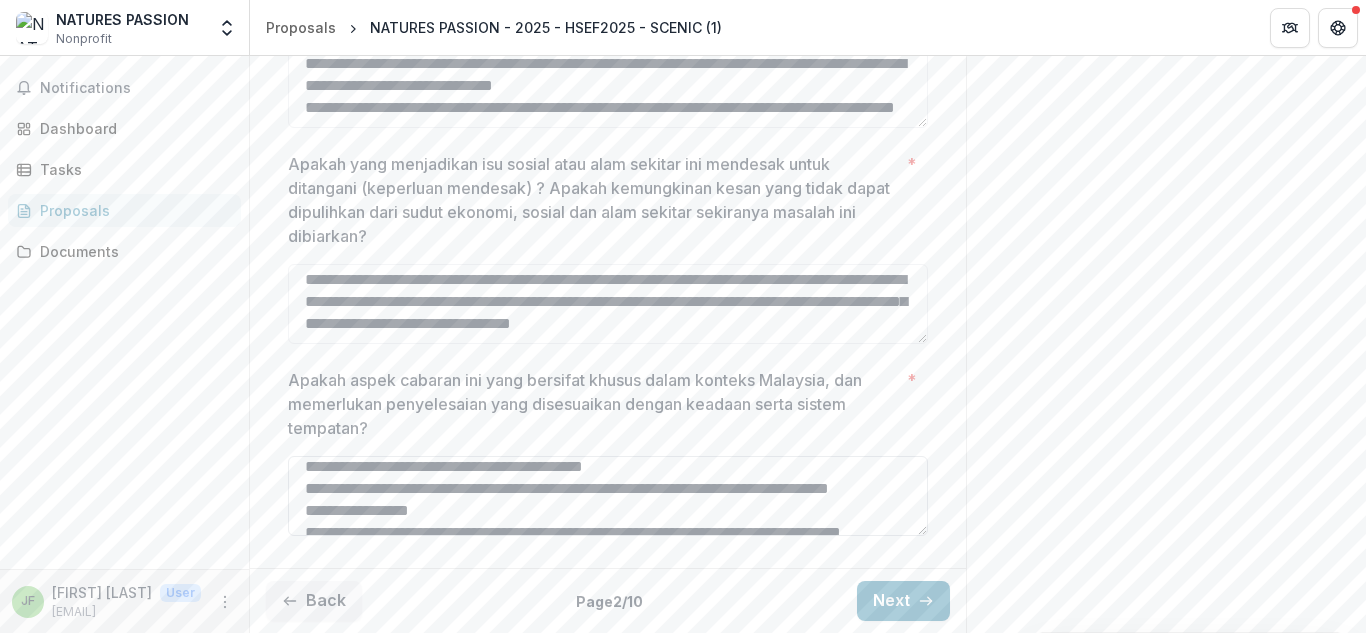 click on "Apakah aspek cabaran ini yang bersifat khusus dalam konteks Malaysia, dan memerlukan penyelesaian yang disesuaikan dengan keadaan serta sistem tempatan? *" at bounding box center [608, 496] 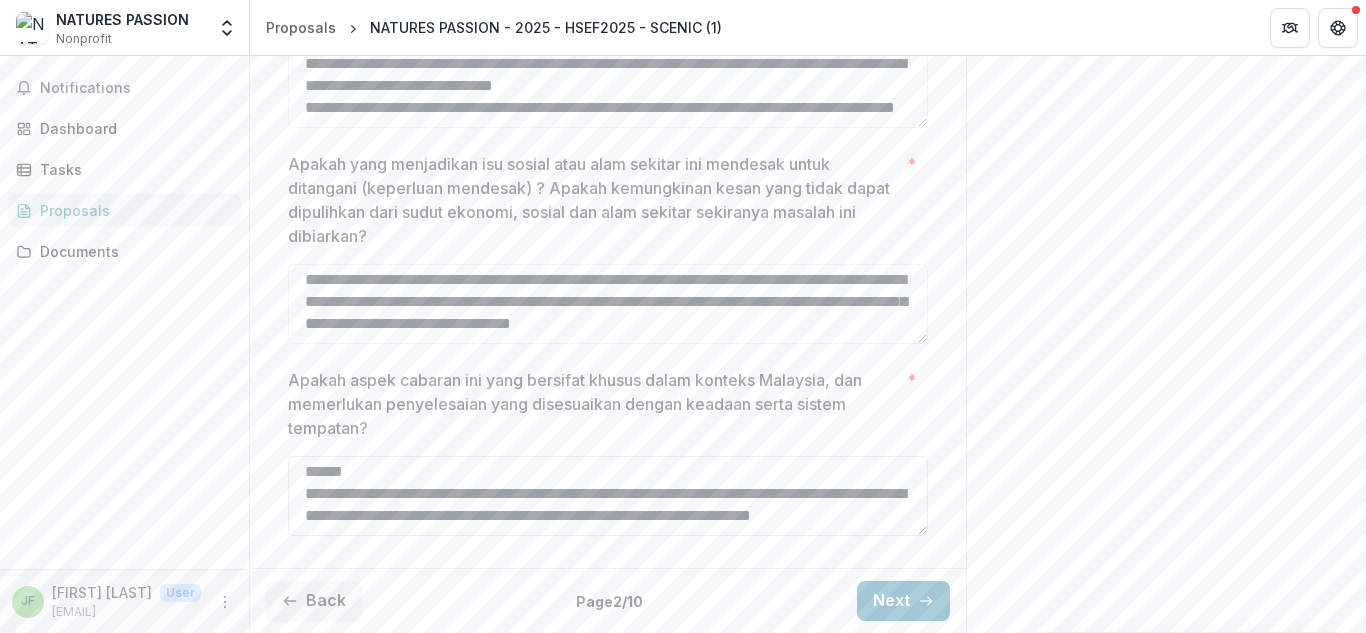 scroll, scrollTop: 972, scrollLeft: 0, axis: vertical 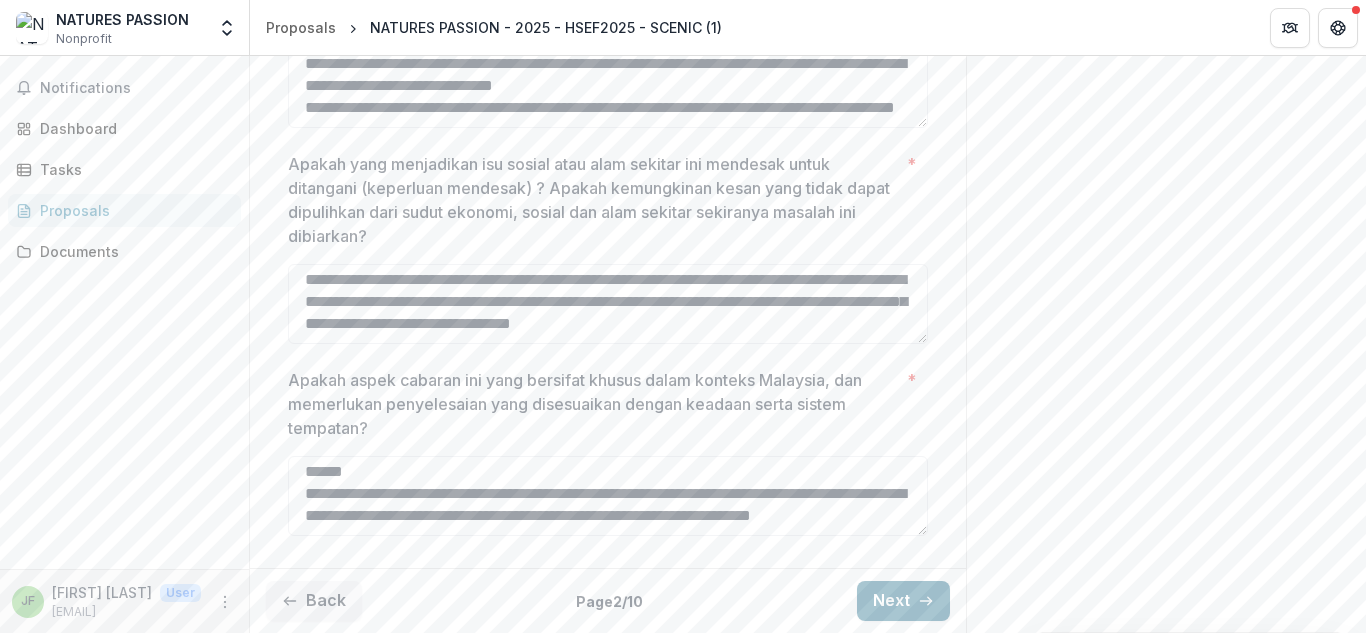 type on "**********" 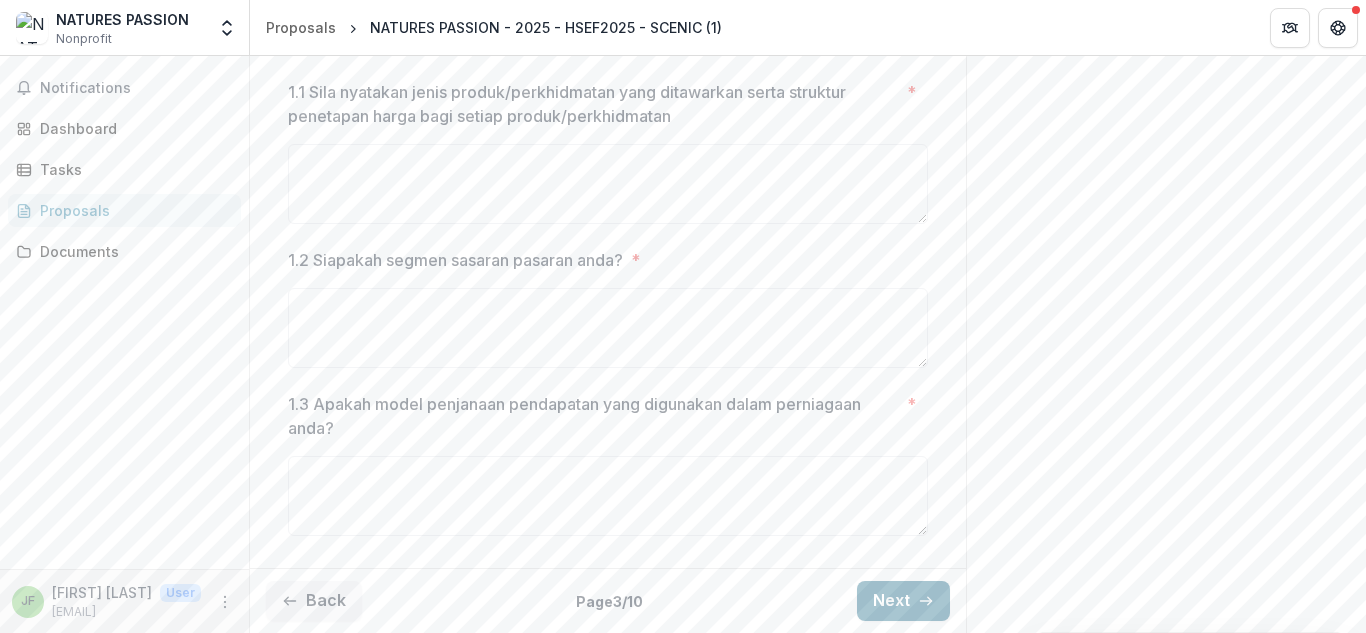 scroll, scrollTop: 650, scrollLeft: 0, axis: vertical 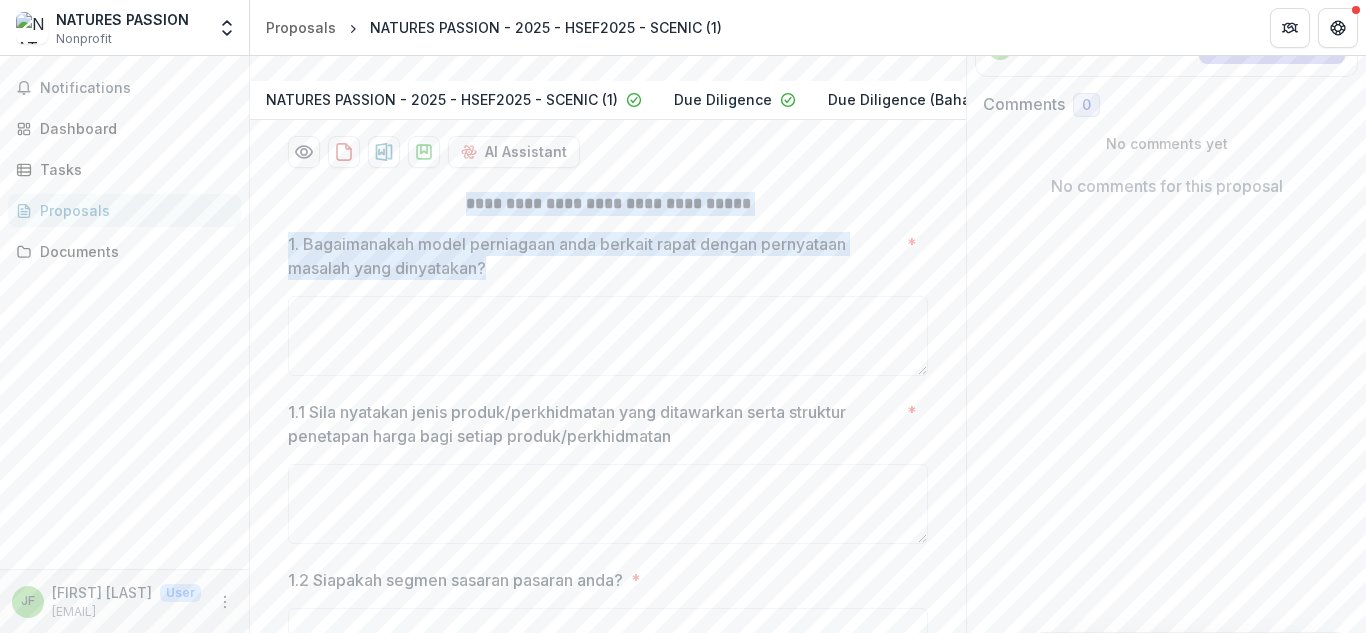 drag, startPoint x: 431, startPoint y: 219, endPoint x: 520, endPoint y: 283, distance: 109.62208 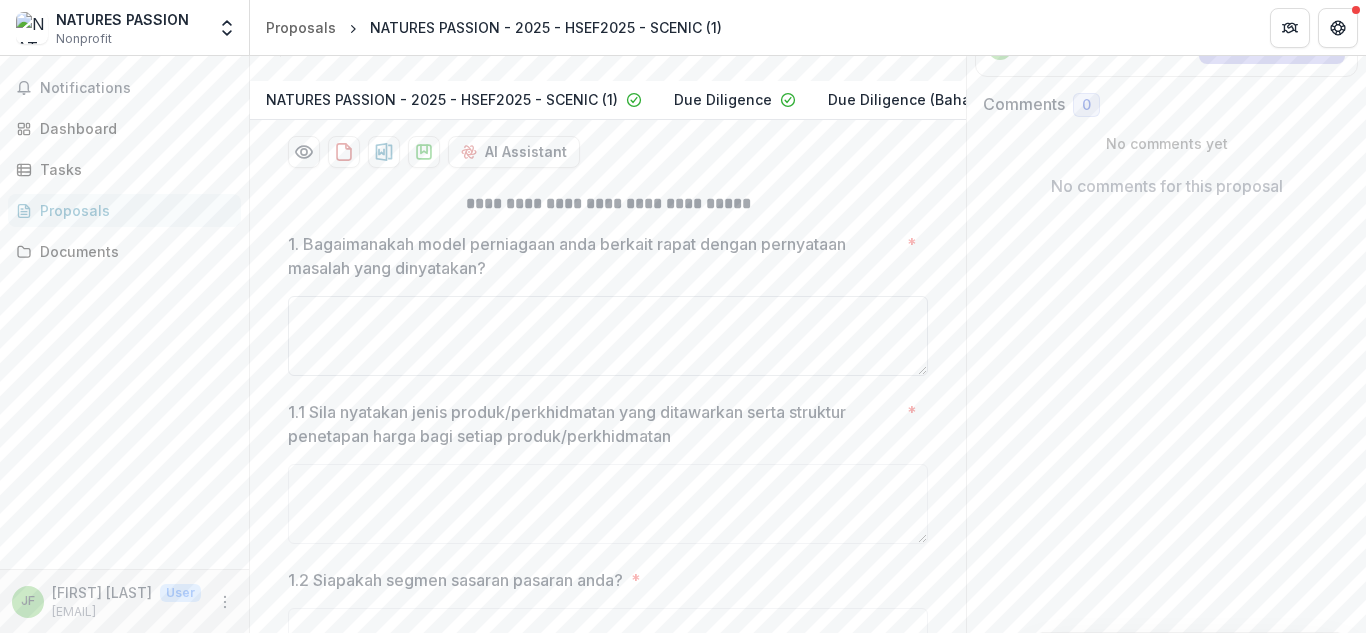 click on "1. Bagaimanakah model perniagaan anda berkait rapat dengan pernyataan masalah yang dinyatakan? *" at bounding box center [608, 336] 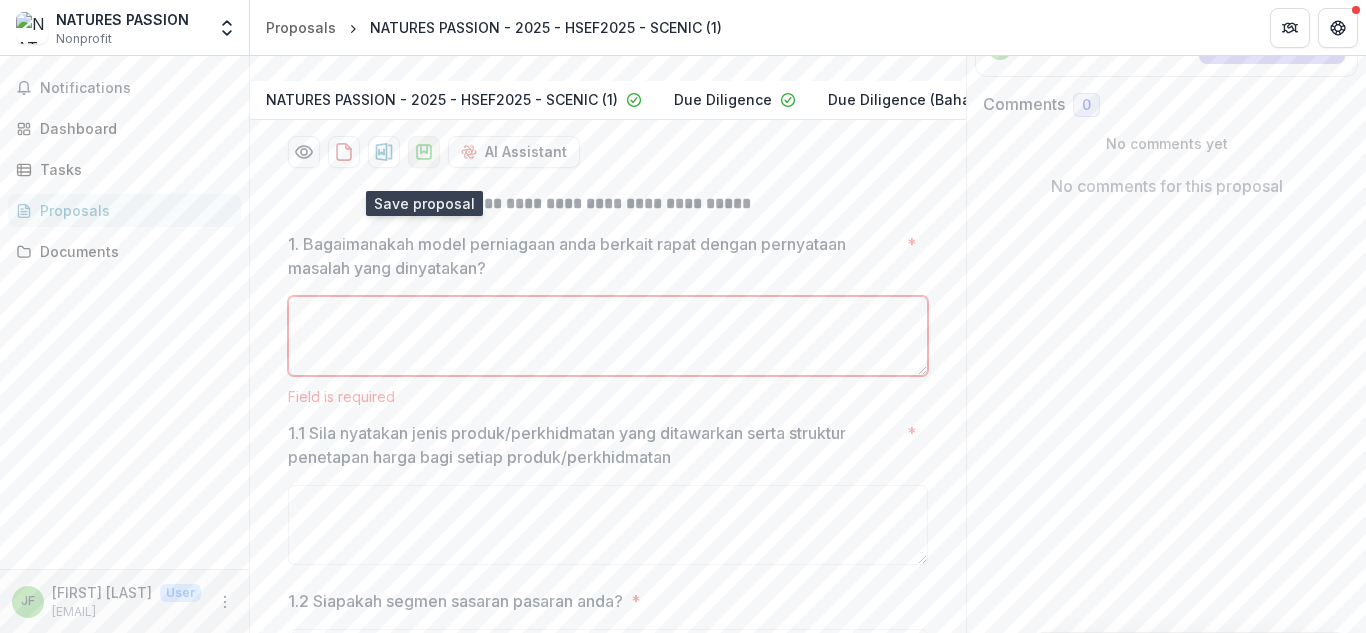 click 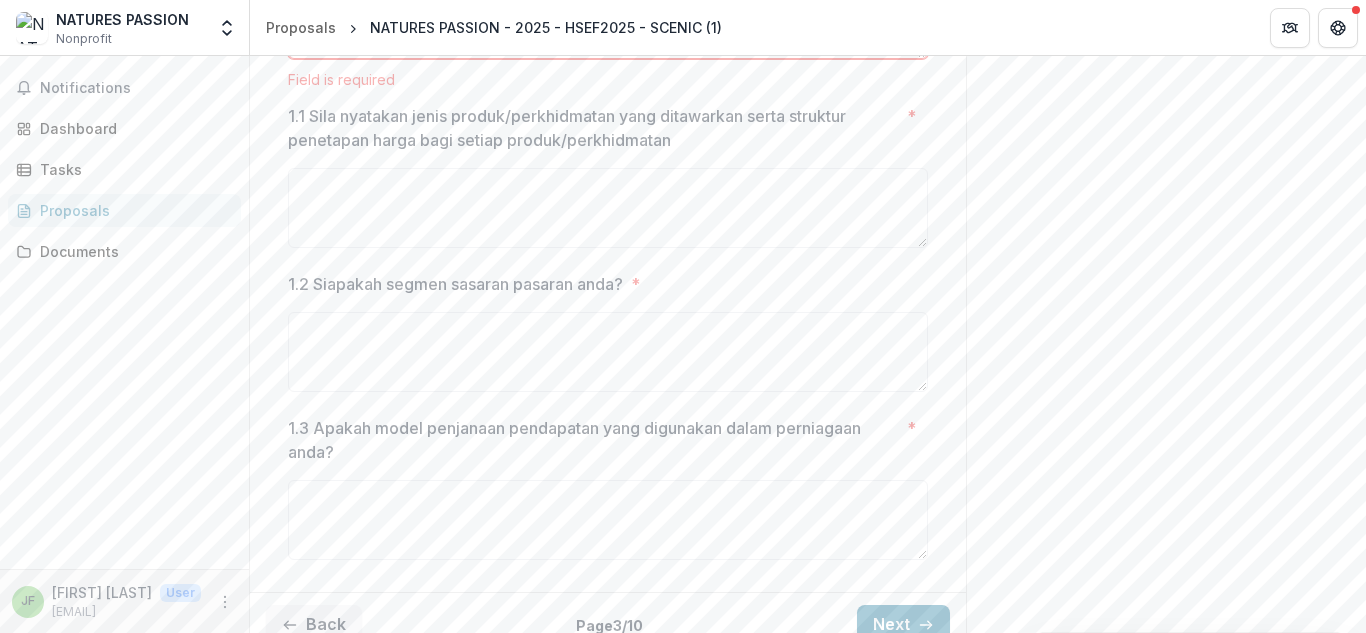 scroll, scrollTop: 671, scrollLeft: 0, axis: vertical 